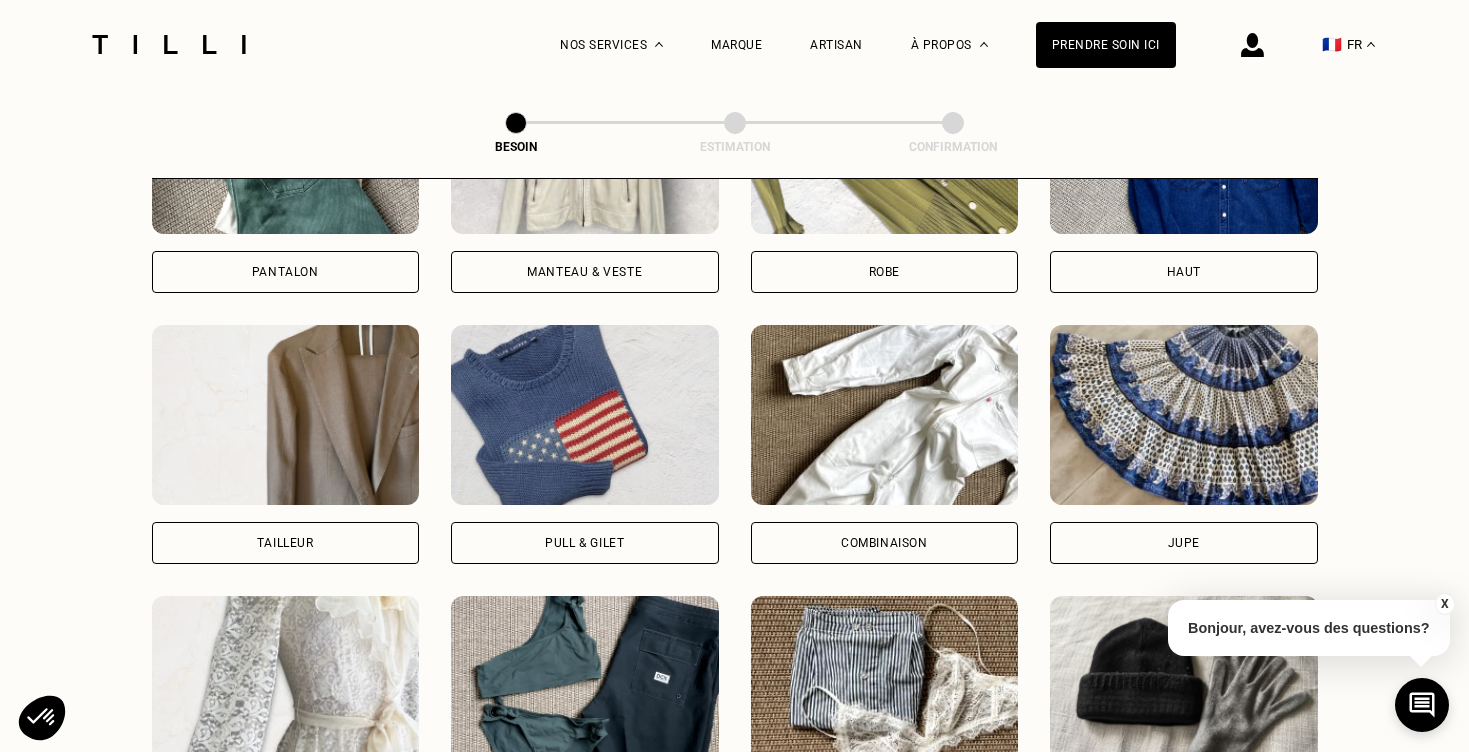 scroll, scrollTop: 1078, scrollLeft: 0, axis: vertical 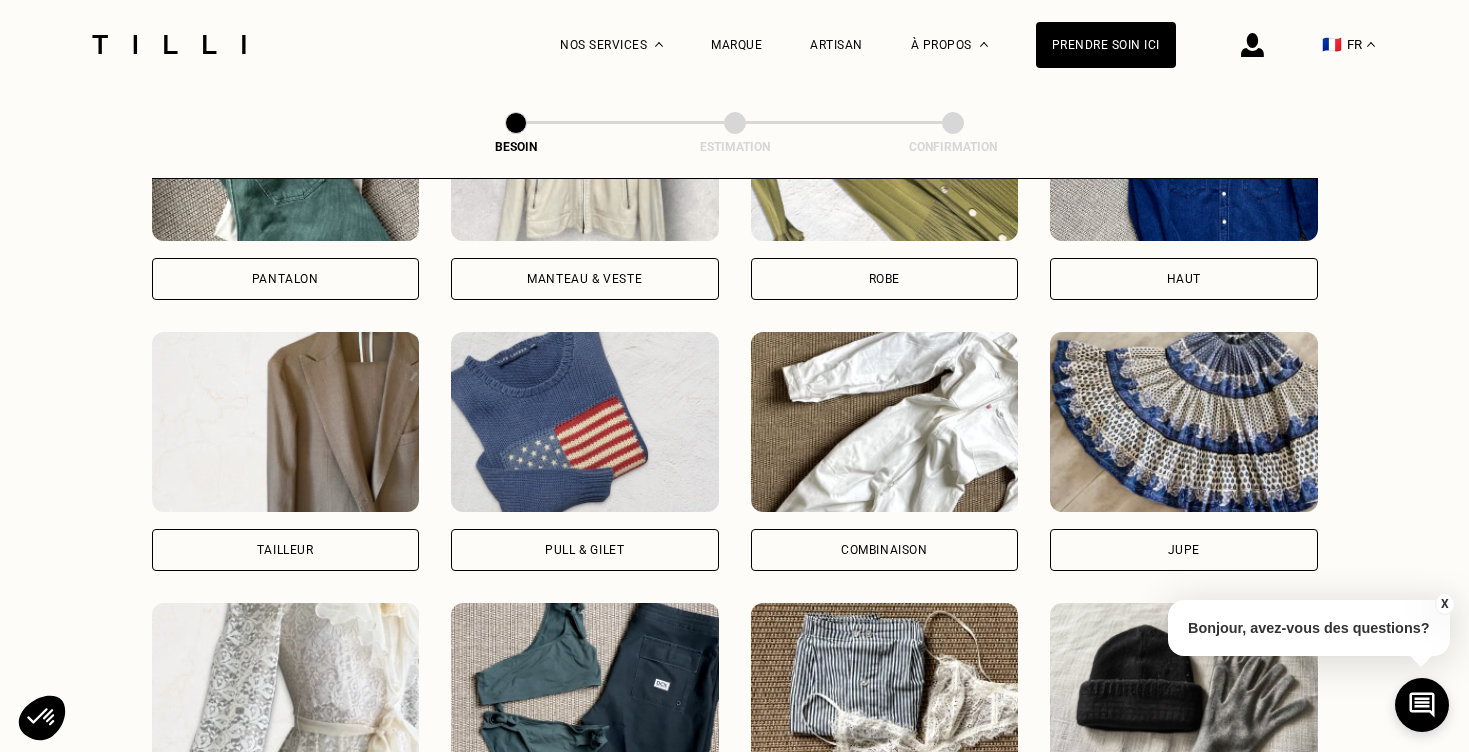 click on "Robe" at bounding box center [884, 279] 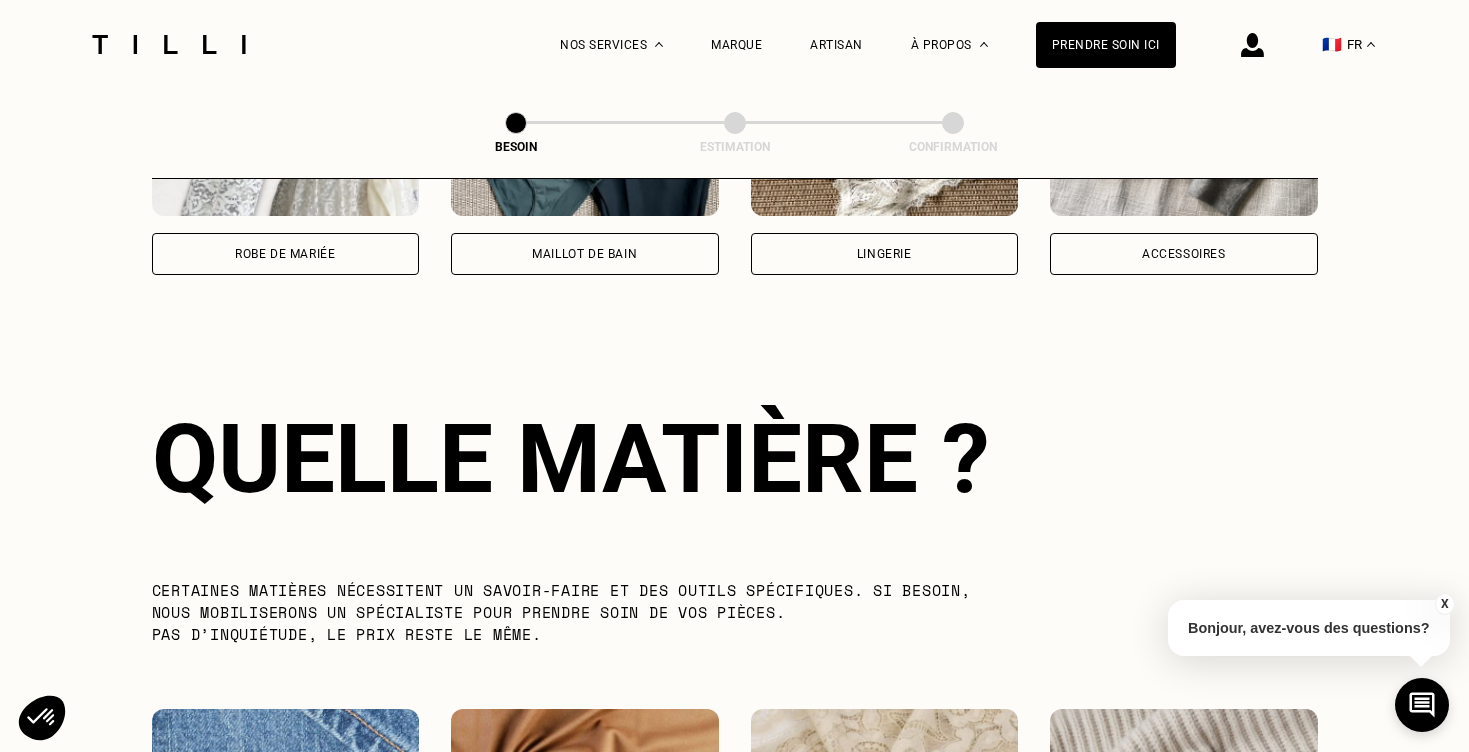 scroll, scrollTop: 1736, scrollLeft: 0, axis: vertical 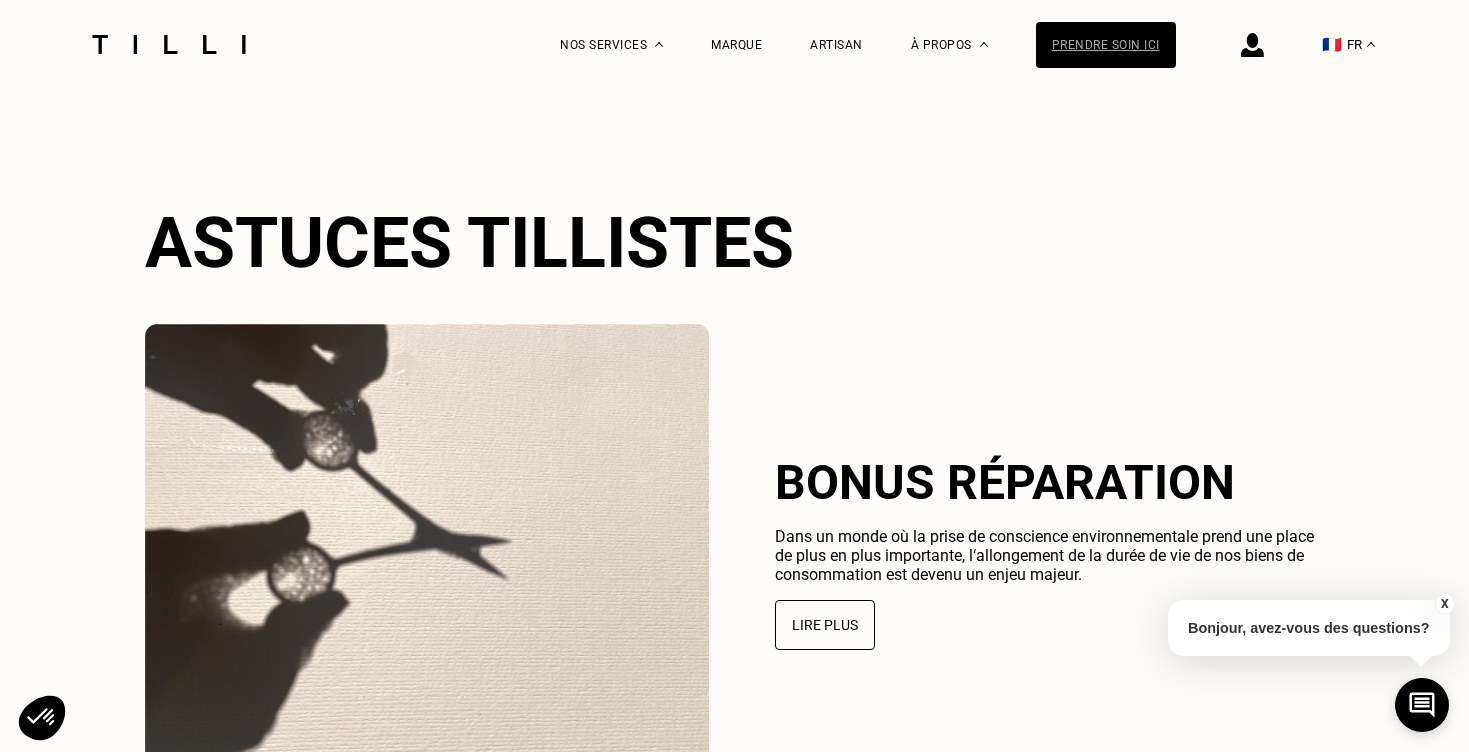 click on "Prendre soin ici" at bounding box center [1106, 45] 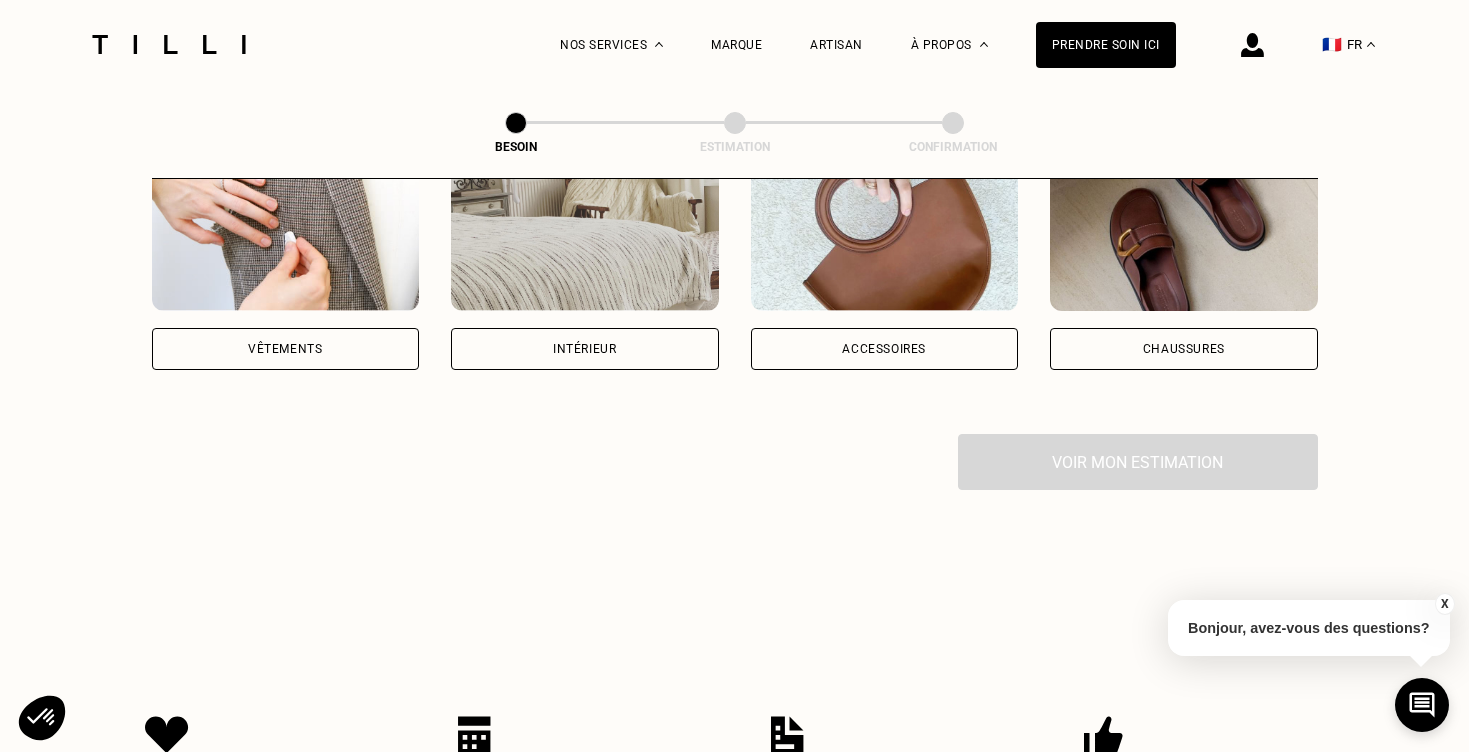 scroll, scrollTop: 433, scrollLeft: 0, axis: vertical 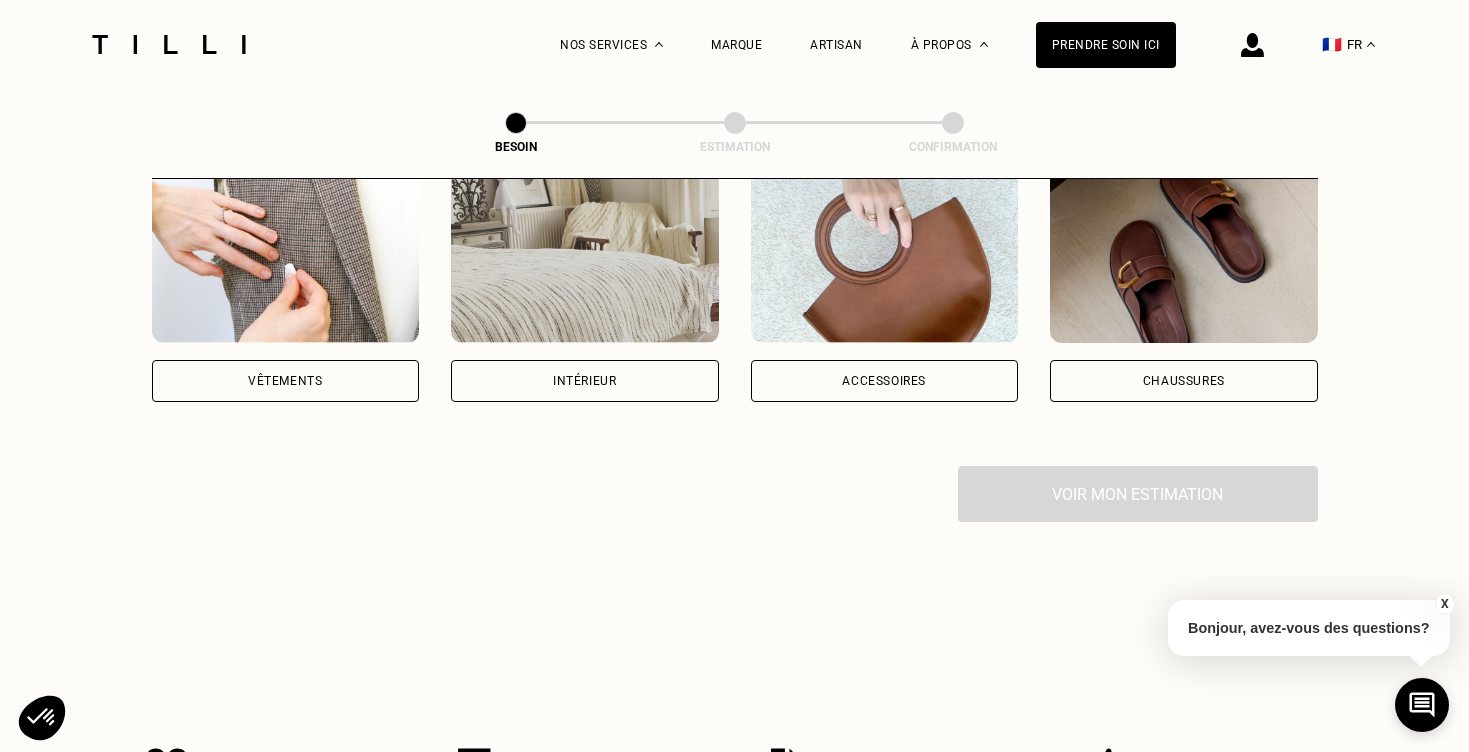 click on "Vêtements" at bounding box center (286, 381) 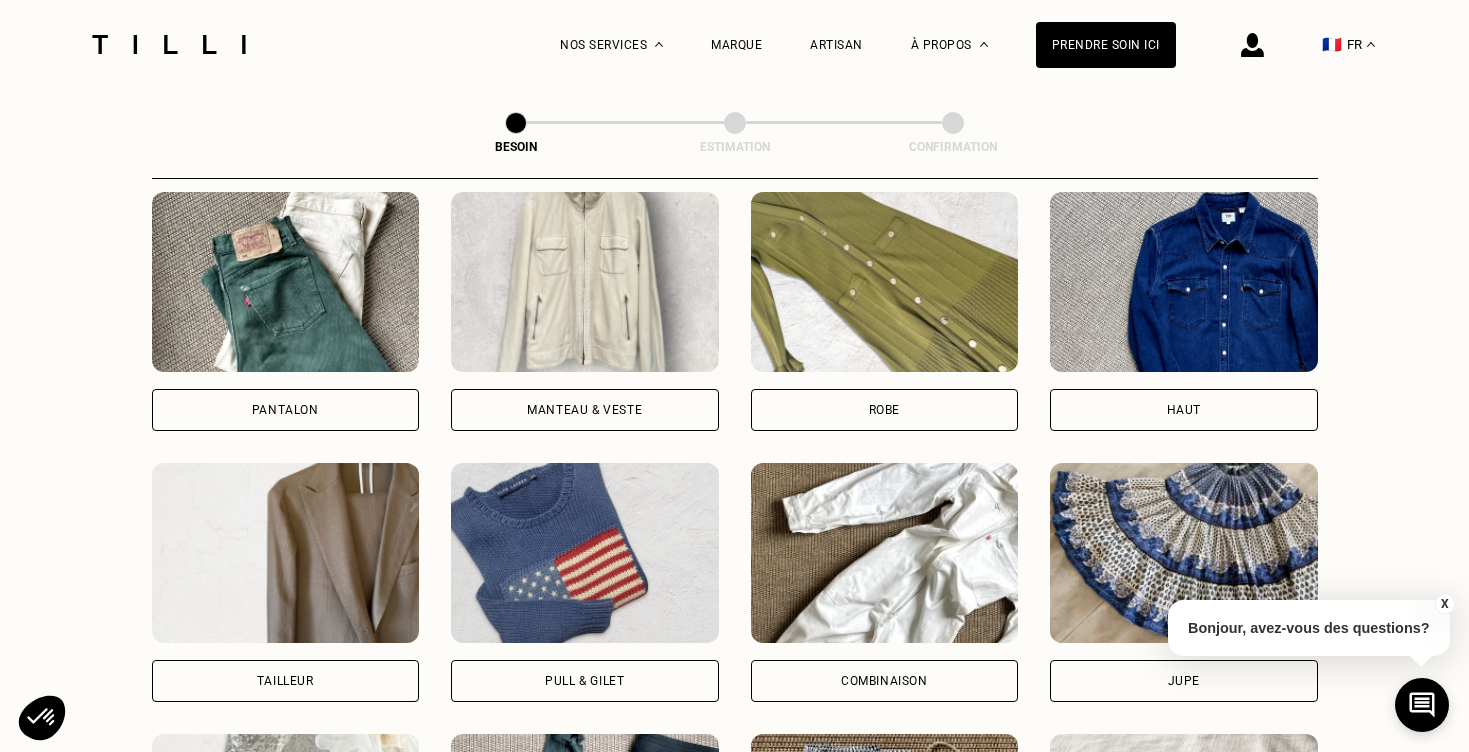 scroll, scrollTop: 1165, scrollLeft: 0, axis: vertical 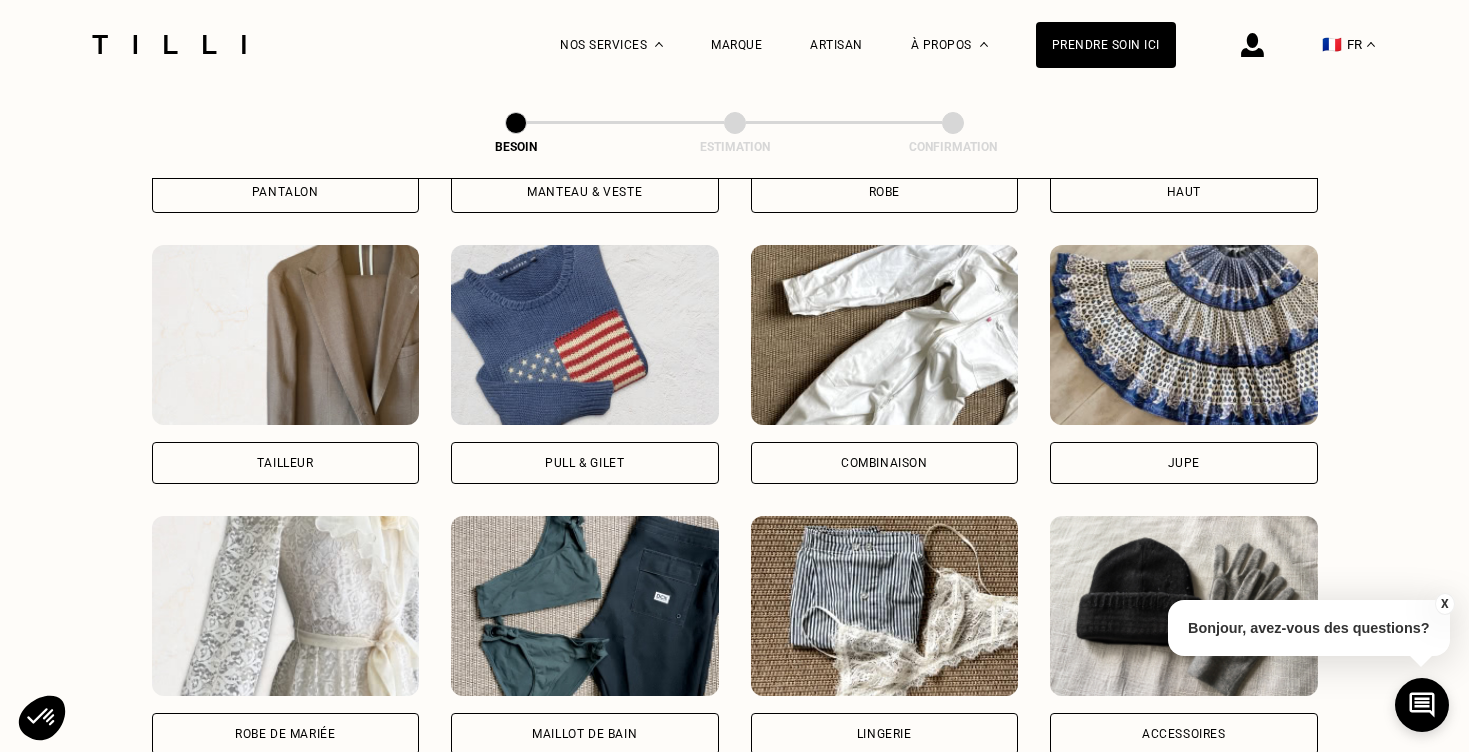 click on "Robe de mariée" at bounding box center [285, 734] 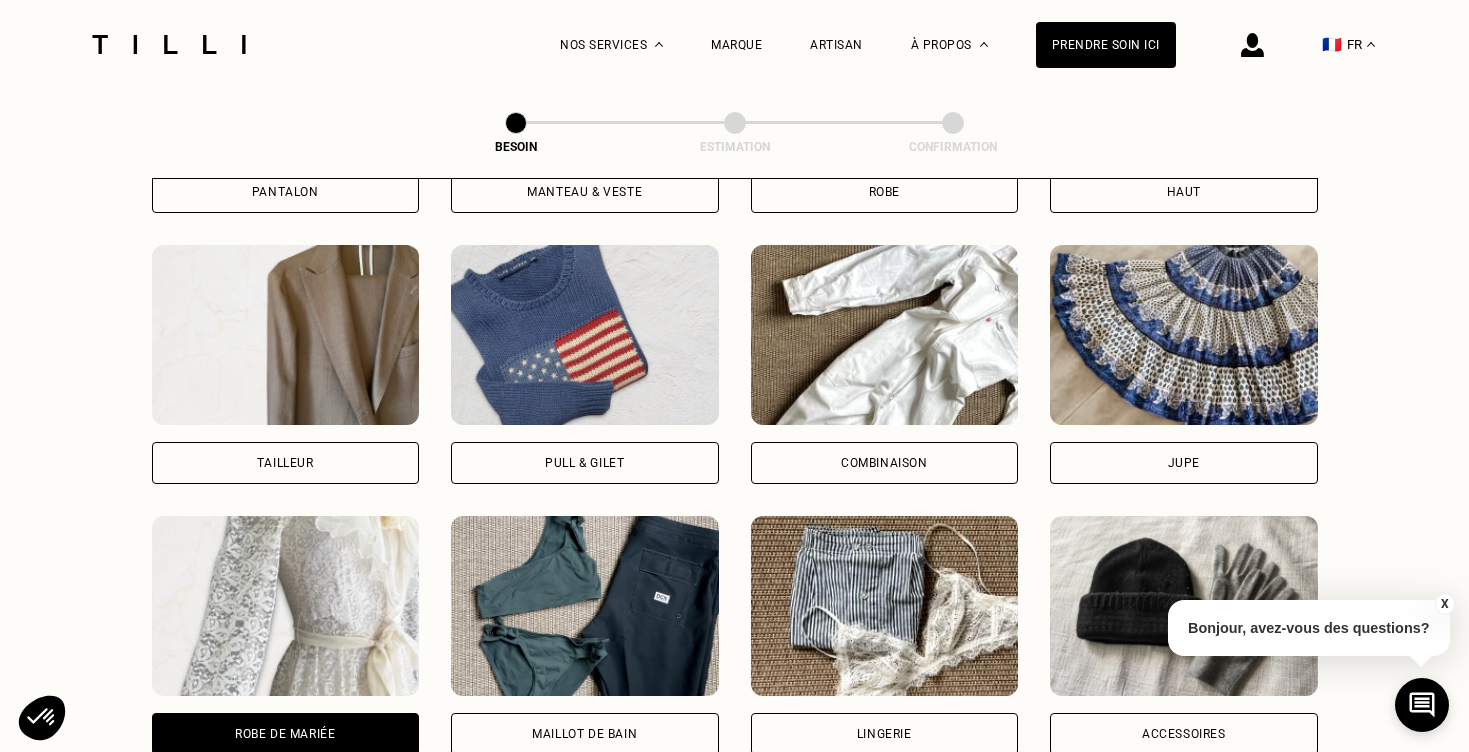 scroll, scrollTop: 1736, scrollLeft: 0, axis: vertical 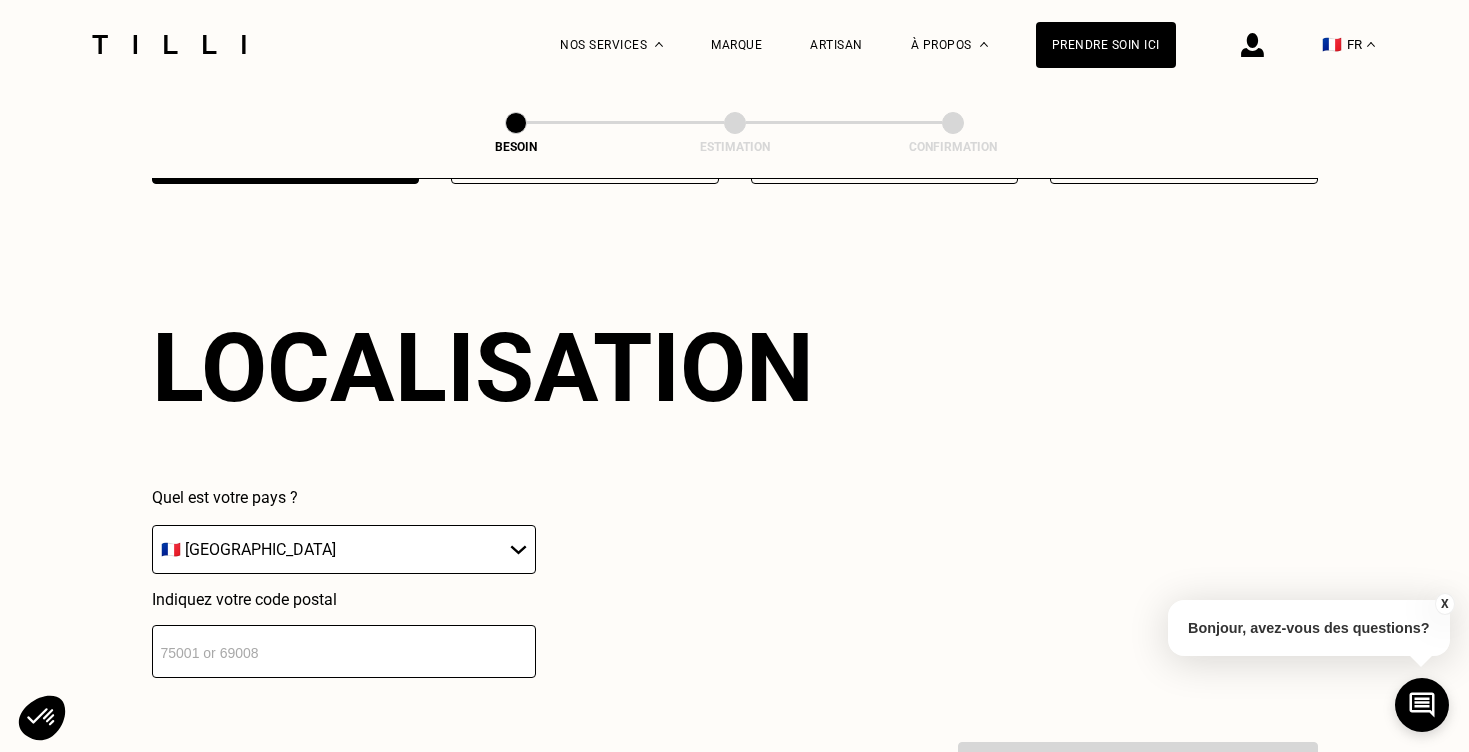 click at bounding box center (344, 651) 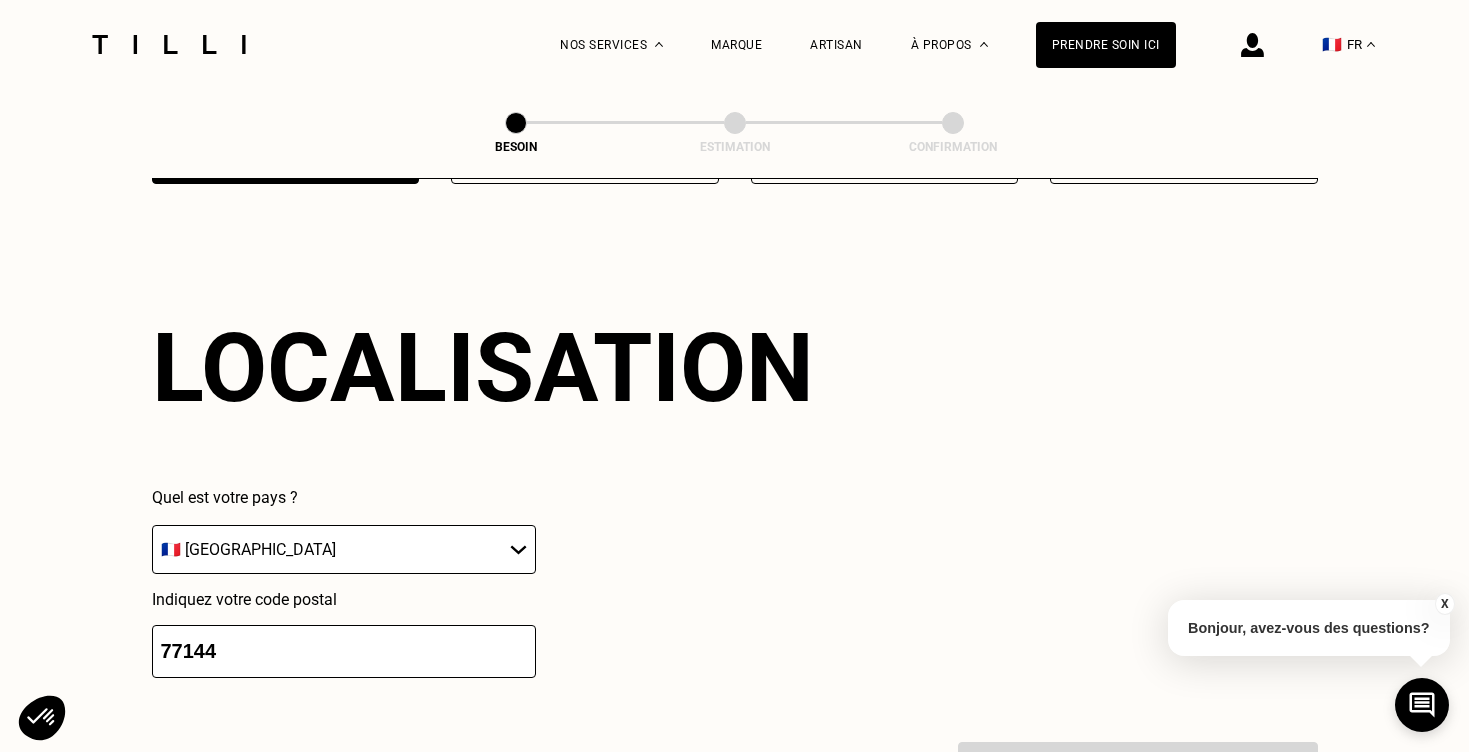 type on "77144" 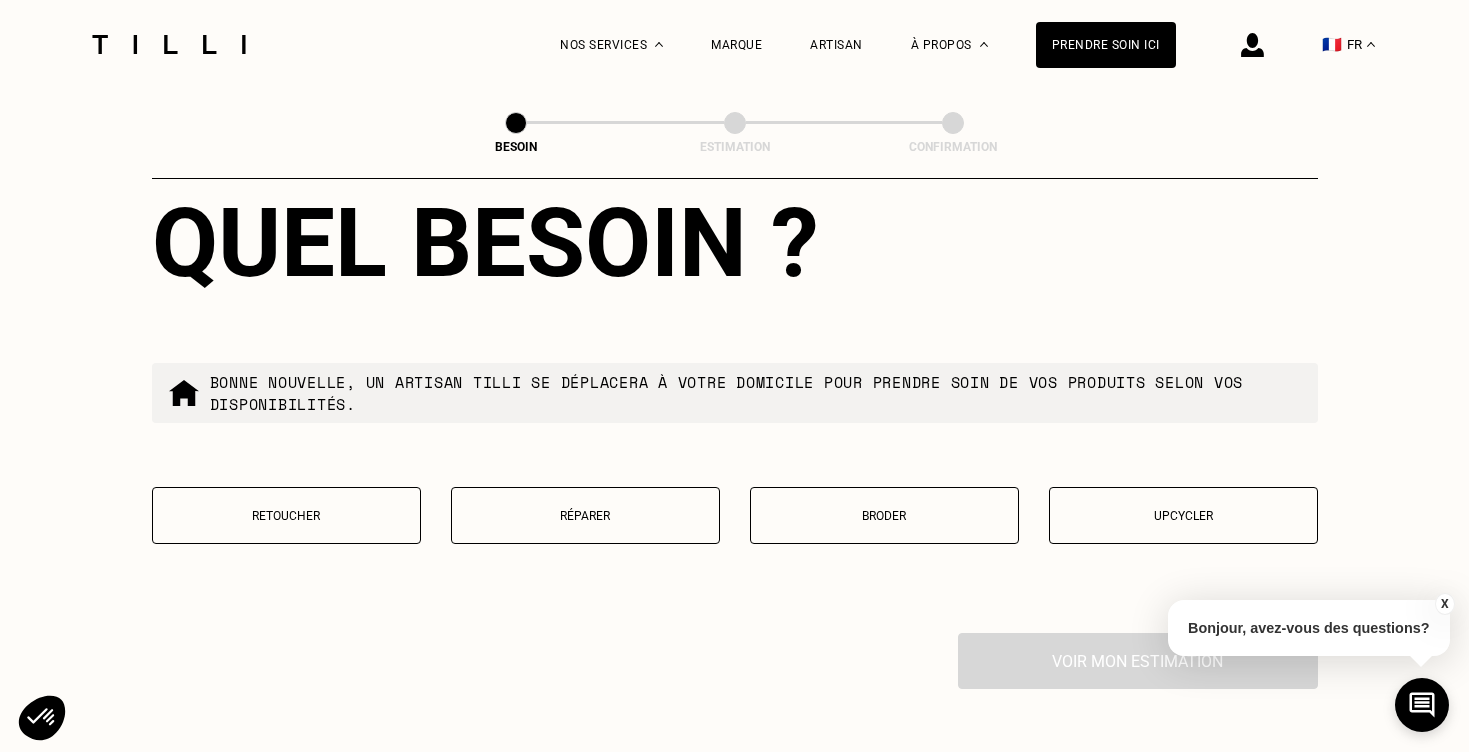 scroll, scrollTop: 2356, scrollLeft: 0, axis: vertical 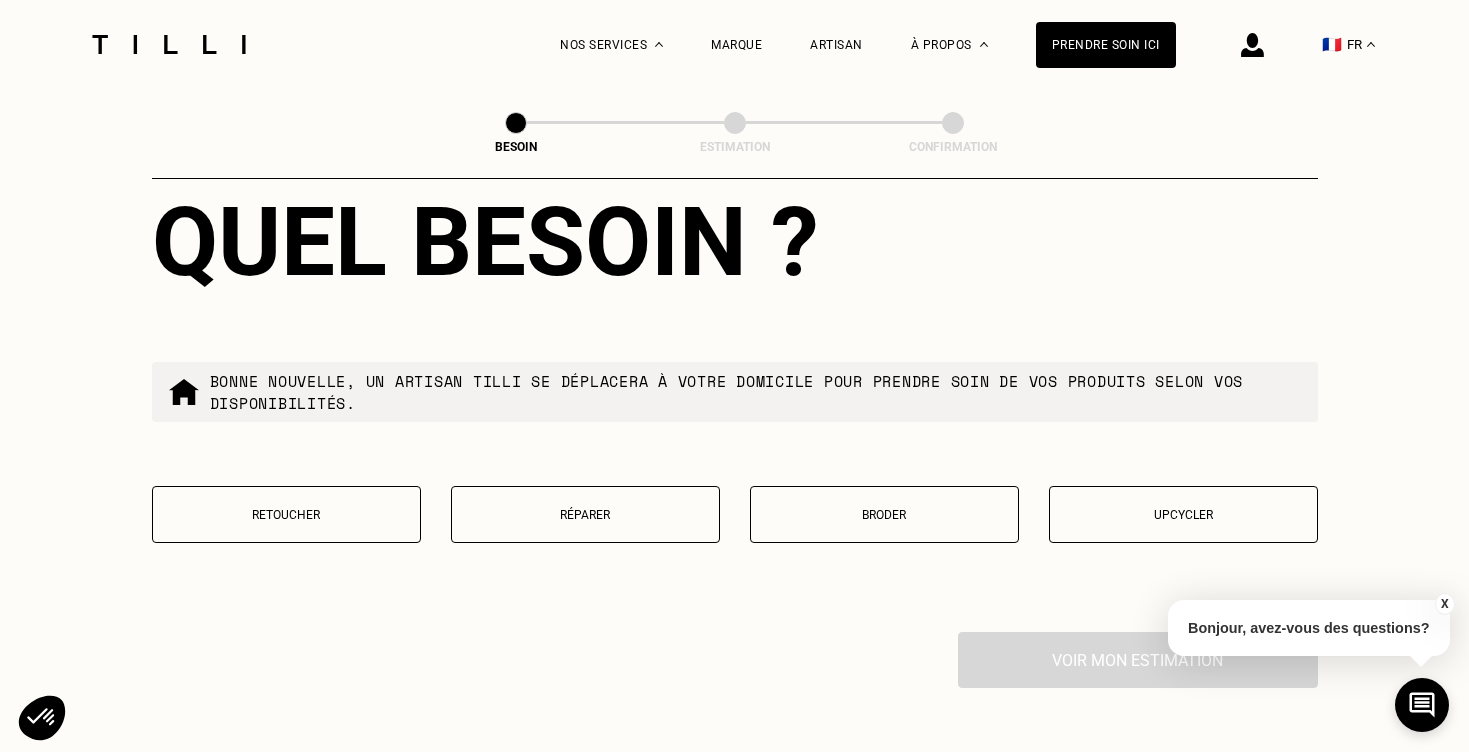 click on "Retoucher" at bounding box center (286, 515) 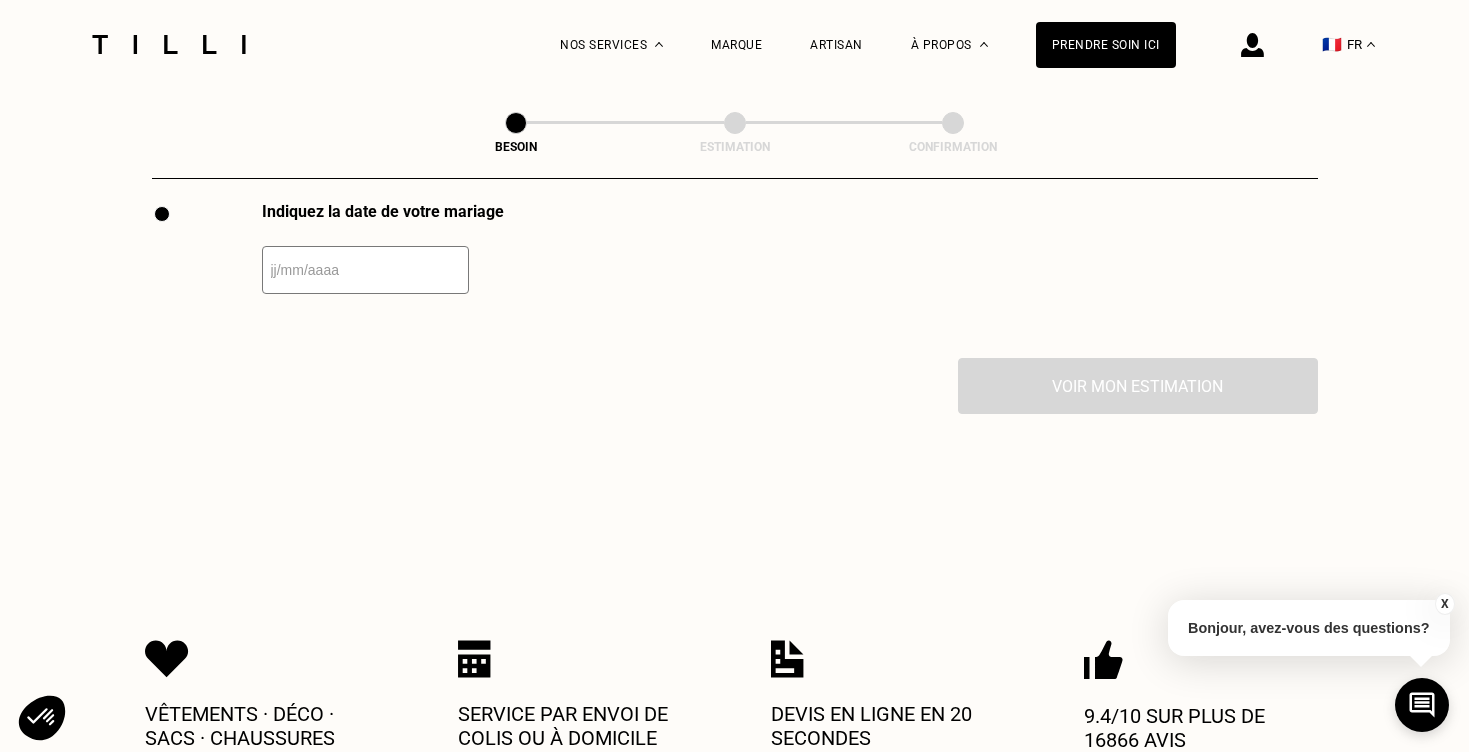scroll, scrollTop: 2785, scrollLeft: 0, axis: vertical 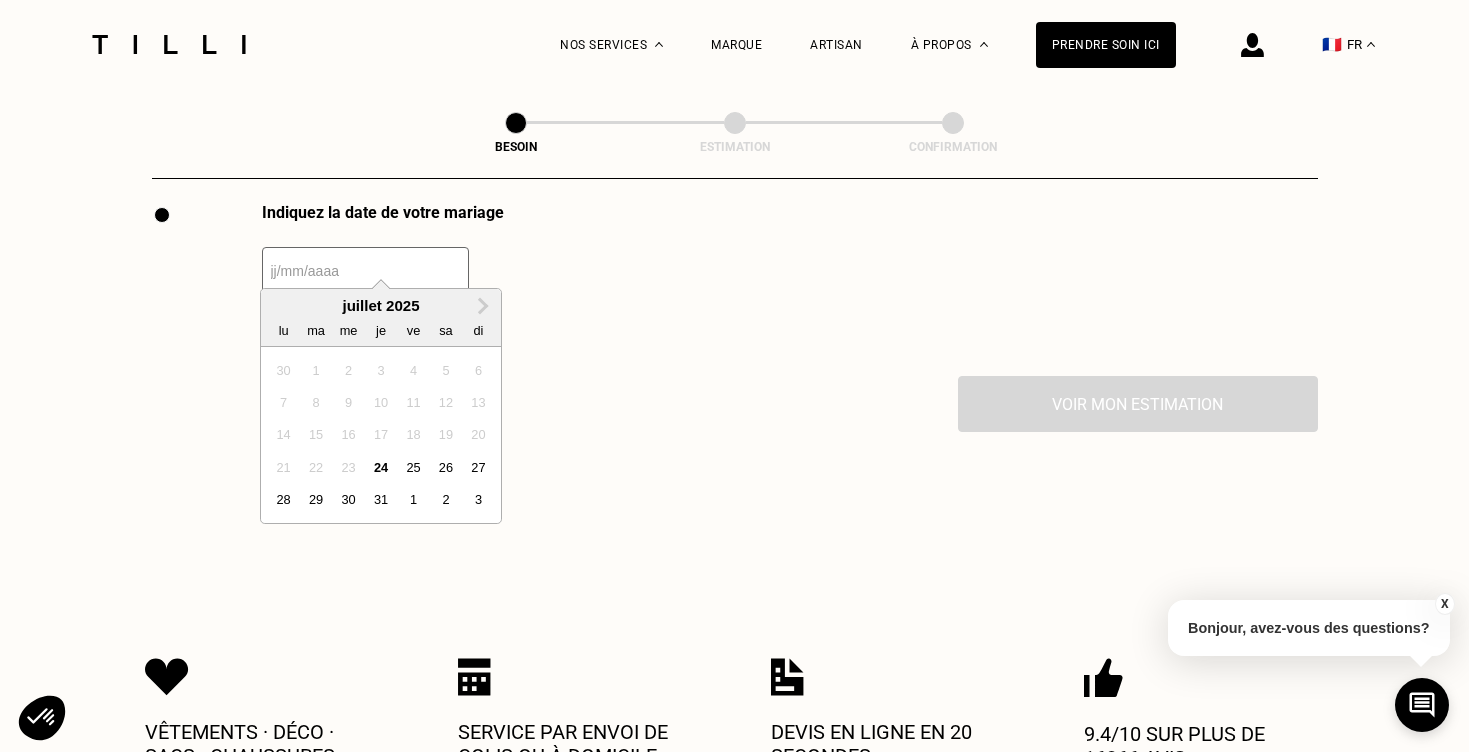 click at bounding box center [365, 271] 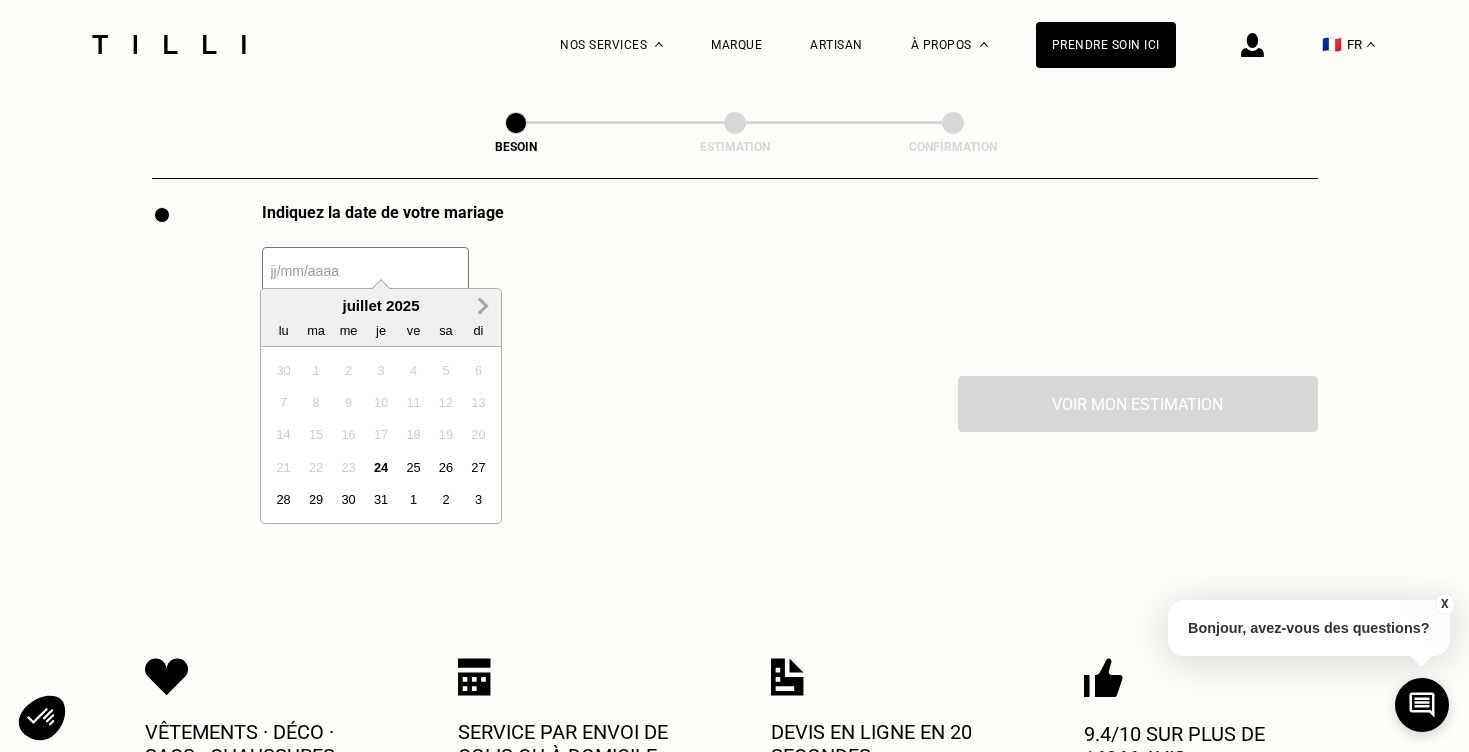click on "Next Month" at bounding box center [483, 307] 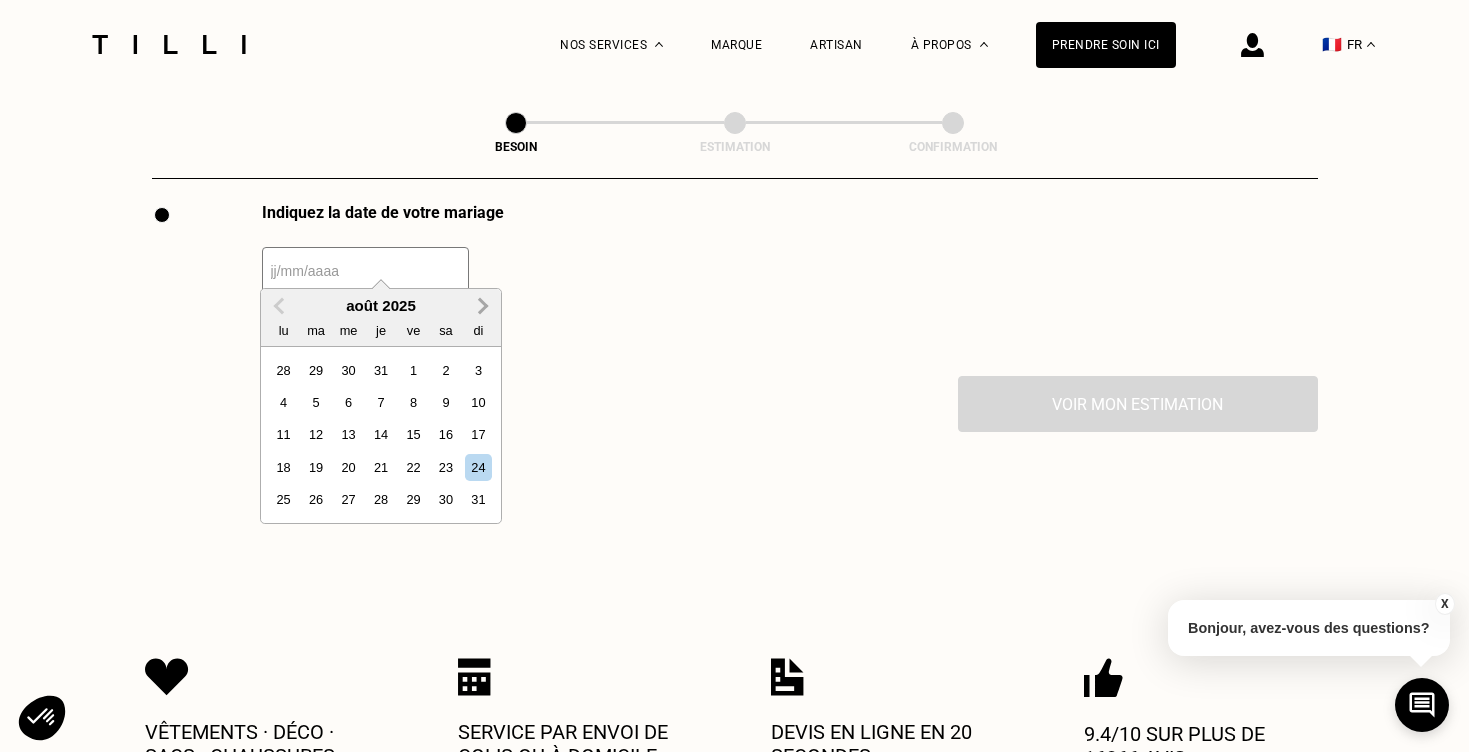 click on "Next Month" at bounding box center (483, 307) 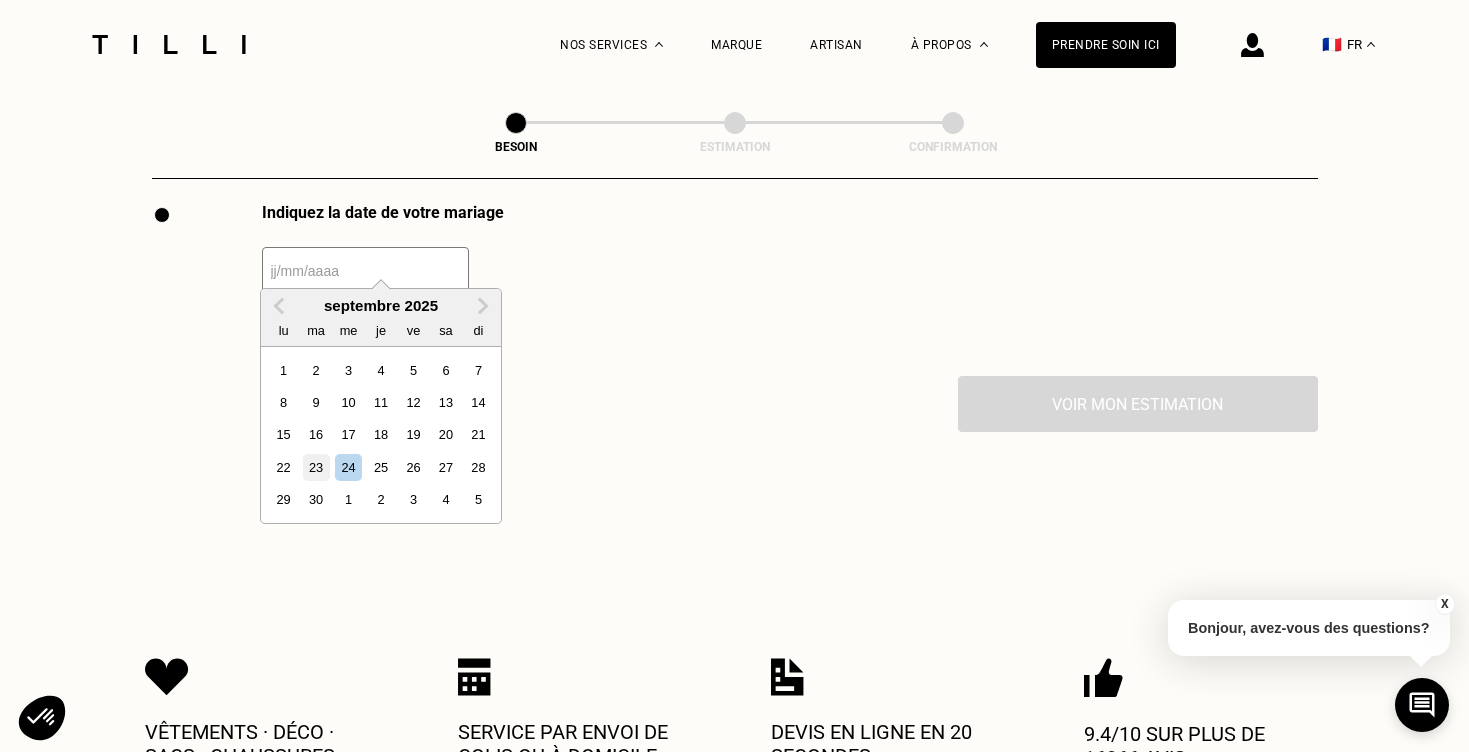 click on "23" at bounding box center (316, 467) 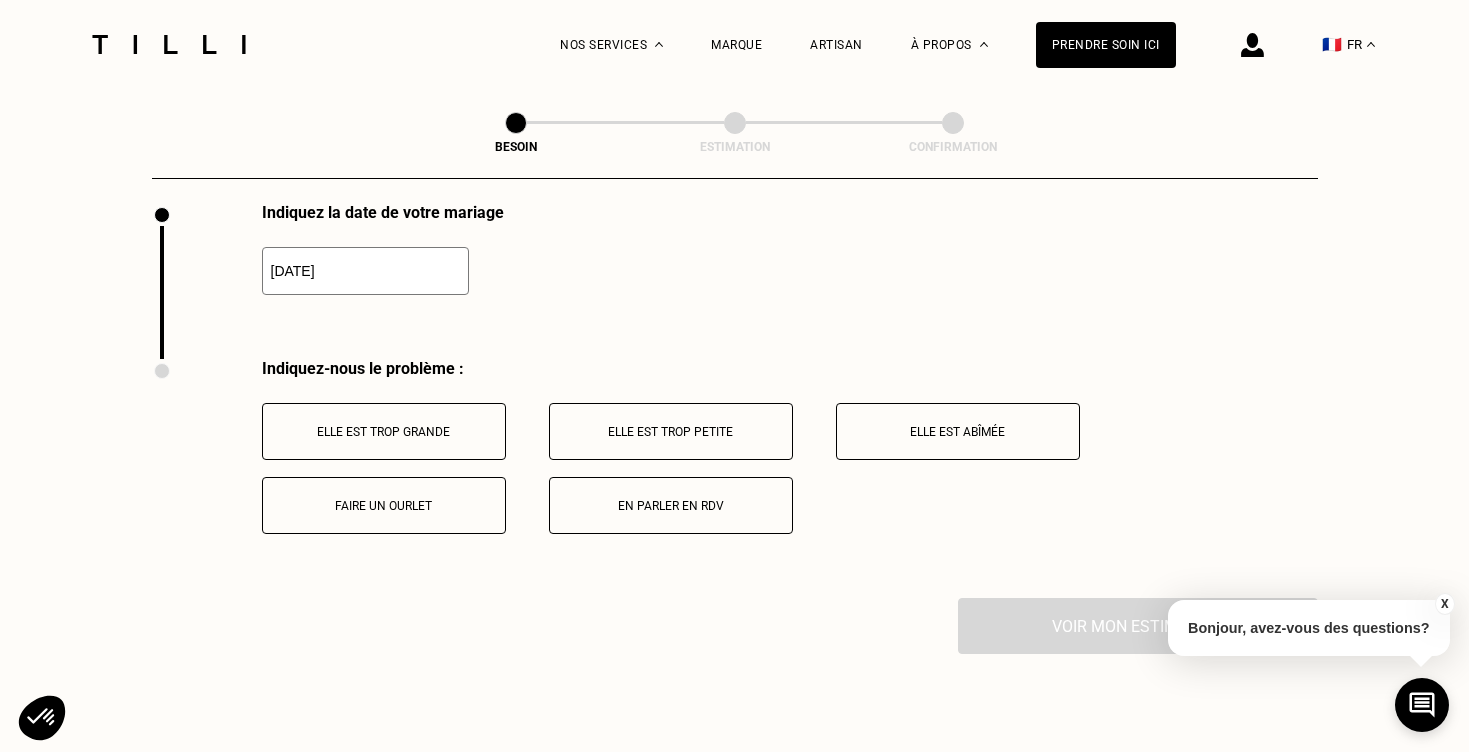 type on "[DATE]" 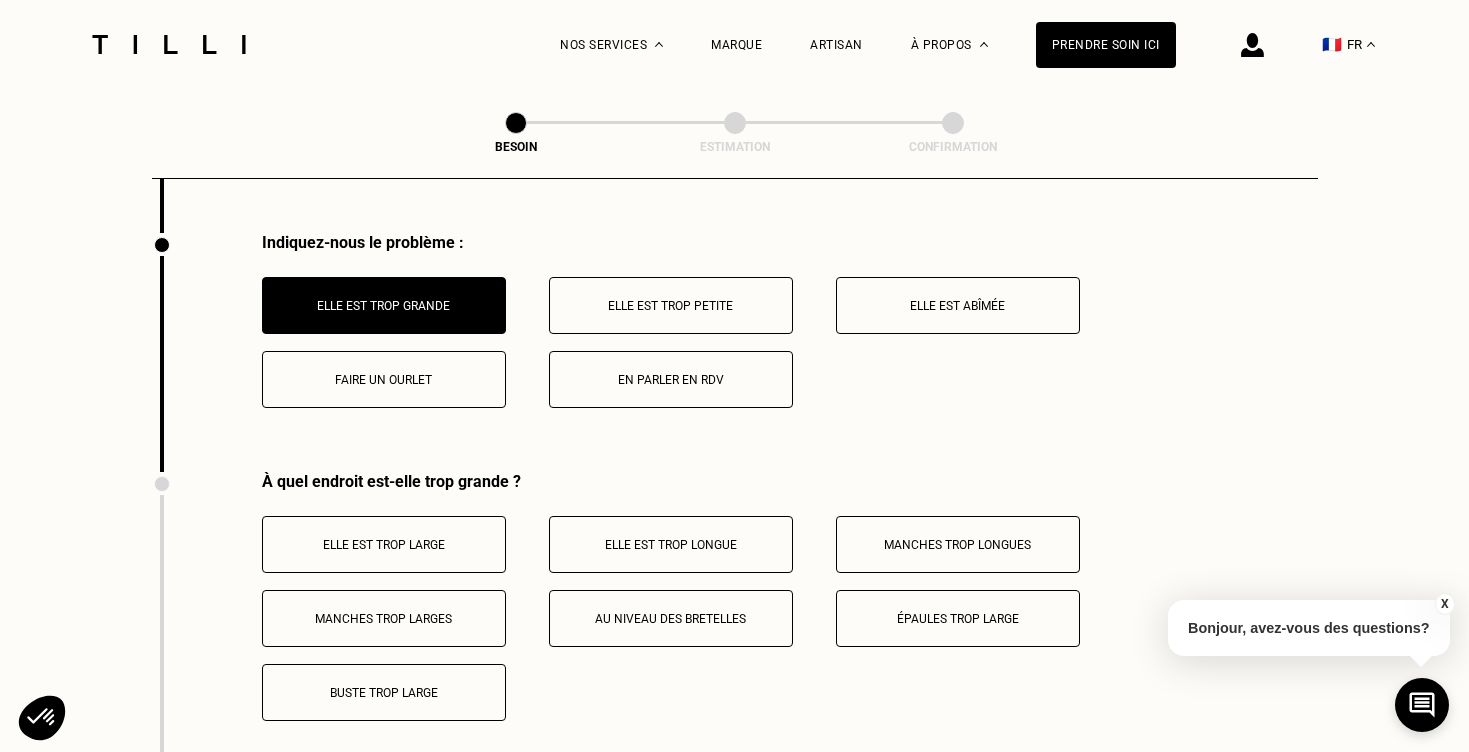 scroll, scrollTop: 2914, scrollLeft: 0, axis: vertical 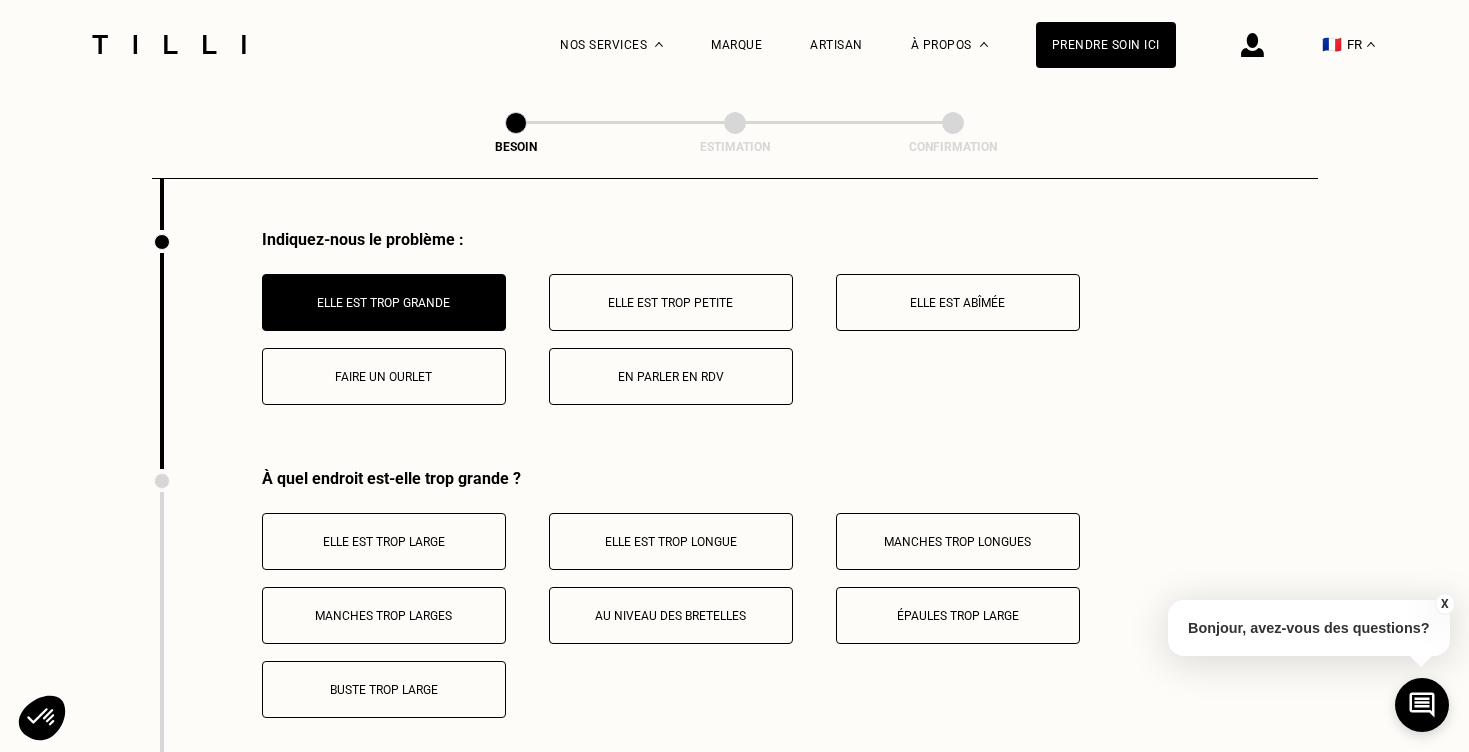 click on "Elle est trop large" at bounding box center (384, 541) 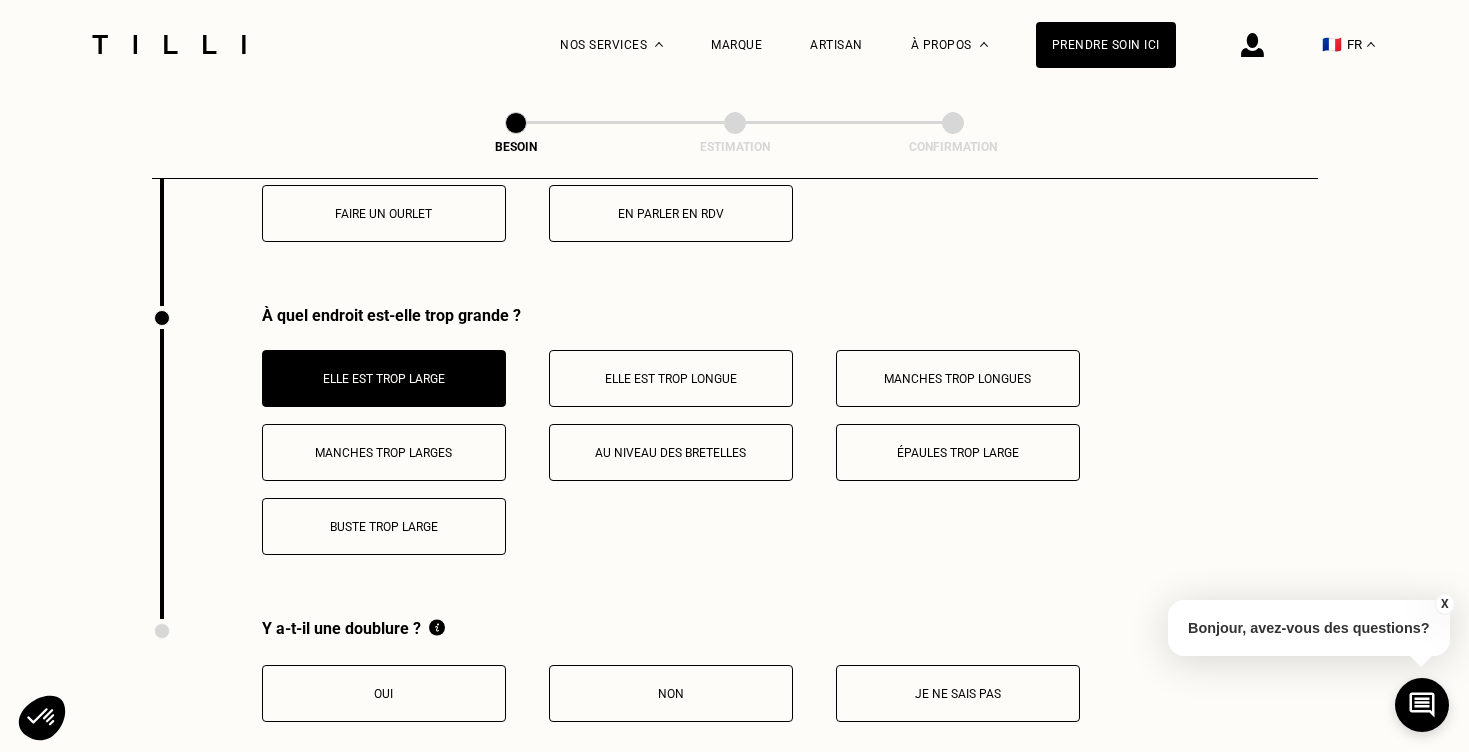 scroll, scrollTop: 3326, scrollLeft: 0, axis: vertical 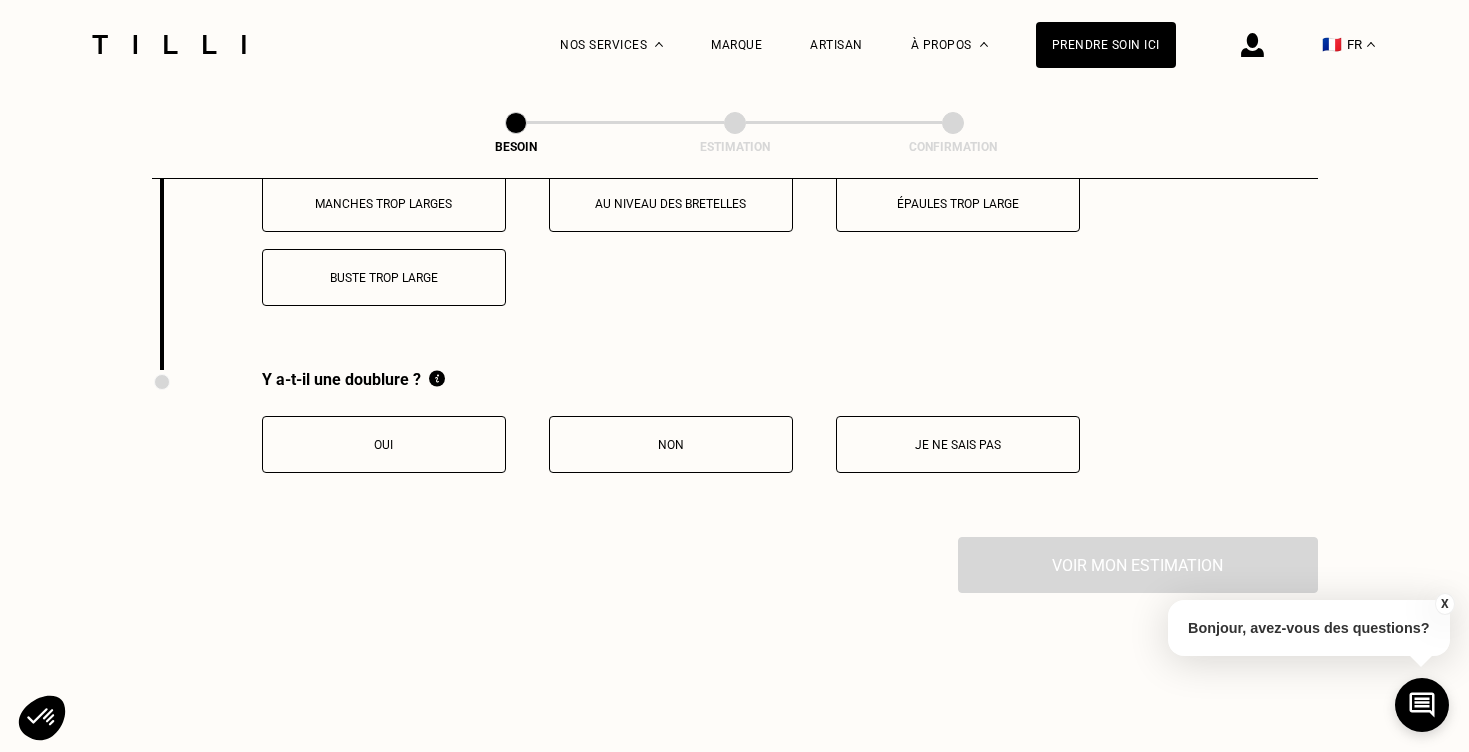 click on "Oui" at bounding box center [384, 444] 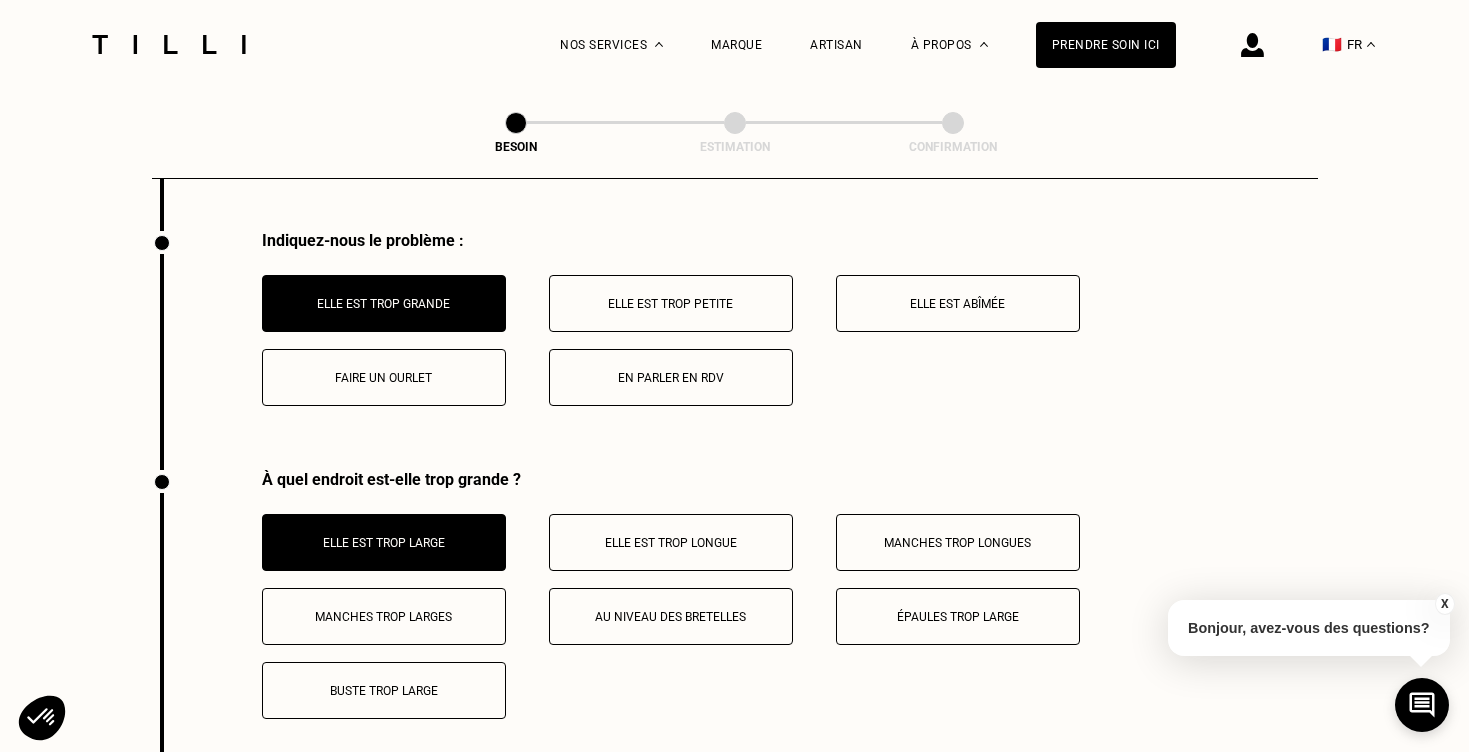 scroll, scrollTop: 2778, scrollLeft: 0, axis: vertical 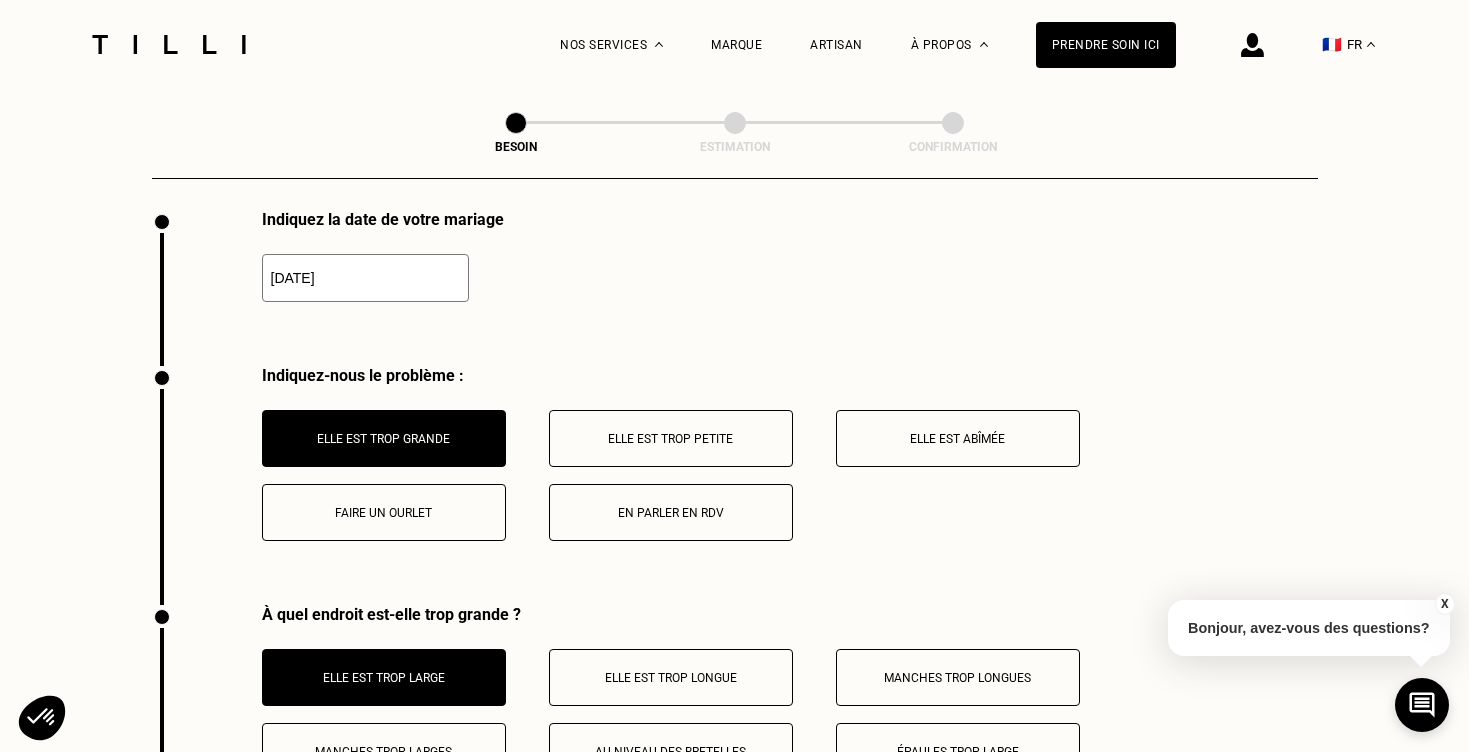 click on "Elle est abîmée" at bounding box center (958, 439) 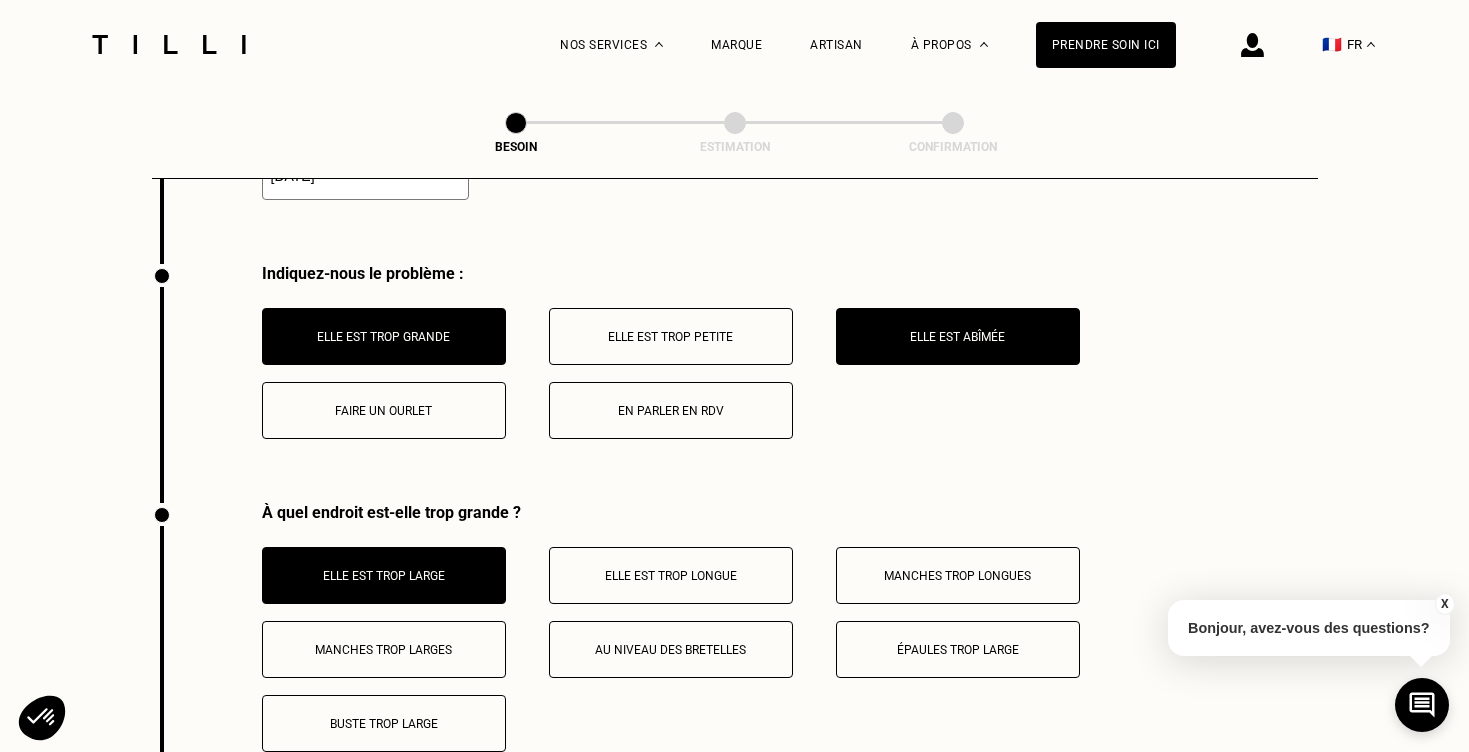 scroll, scrollTop: 2974, scrollLeft: 0, axis: vertical 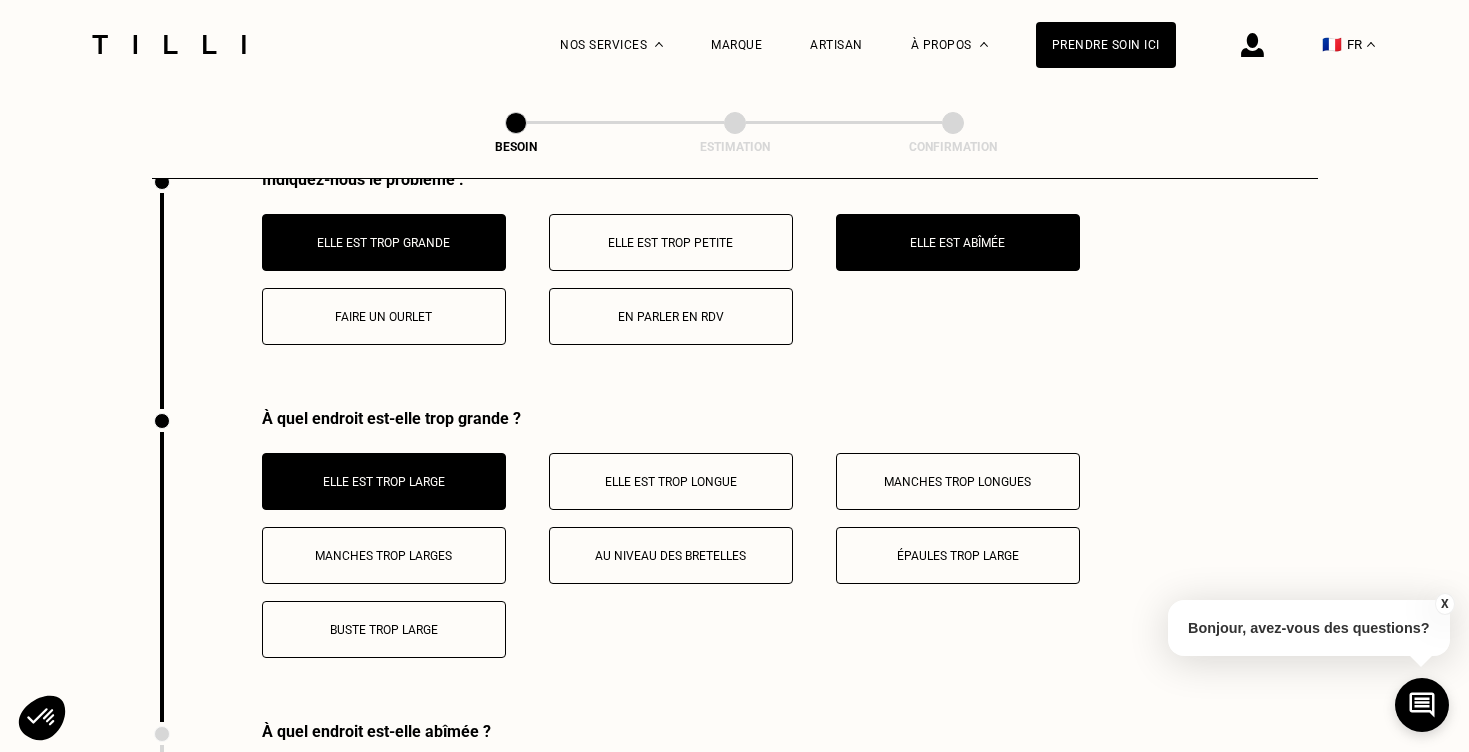 click on "Buste trop large" at bounding box center (384, 629) 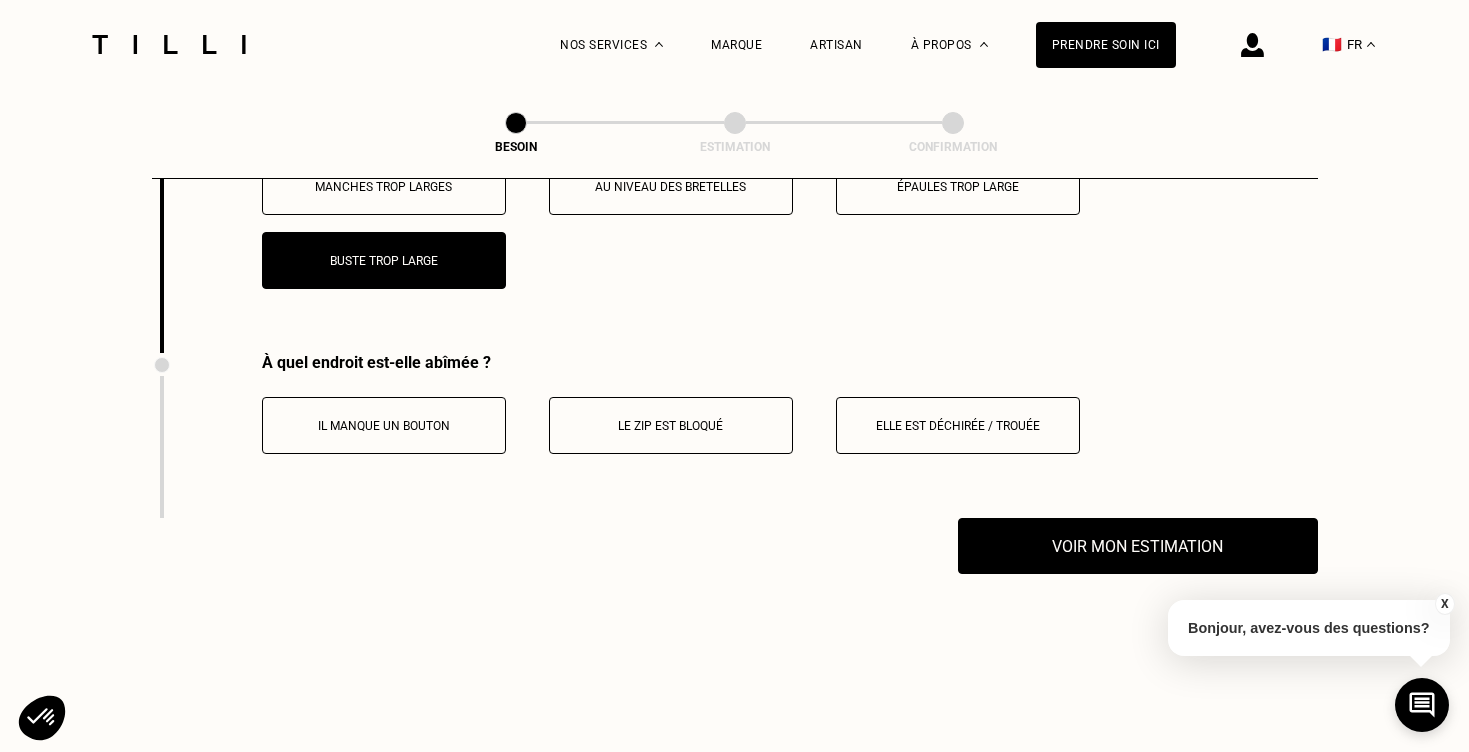 scroll, scrollTop: 3342, scrollLeft: 0, axis: vertical 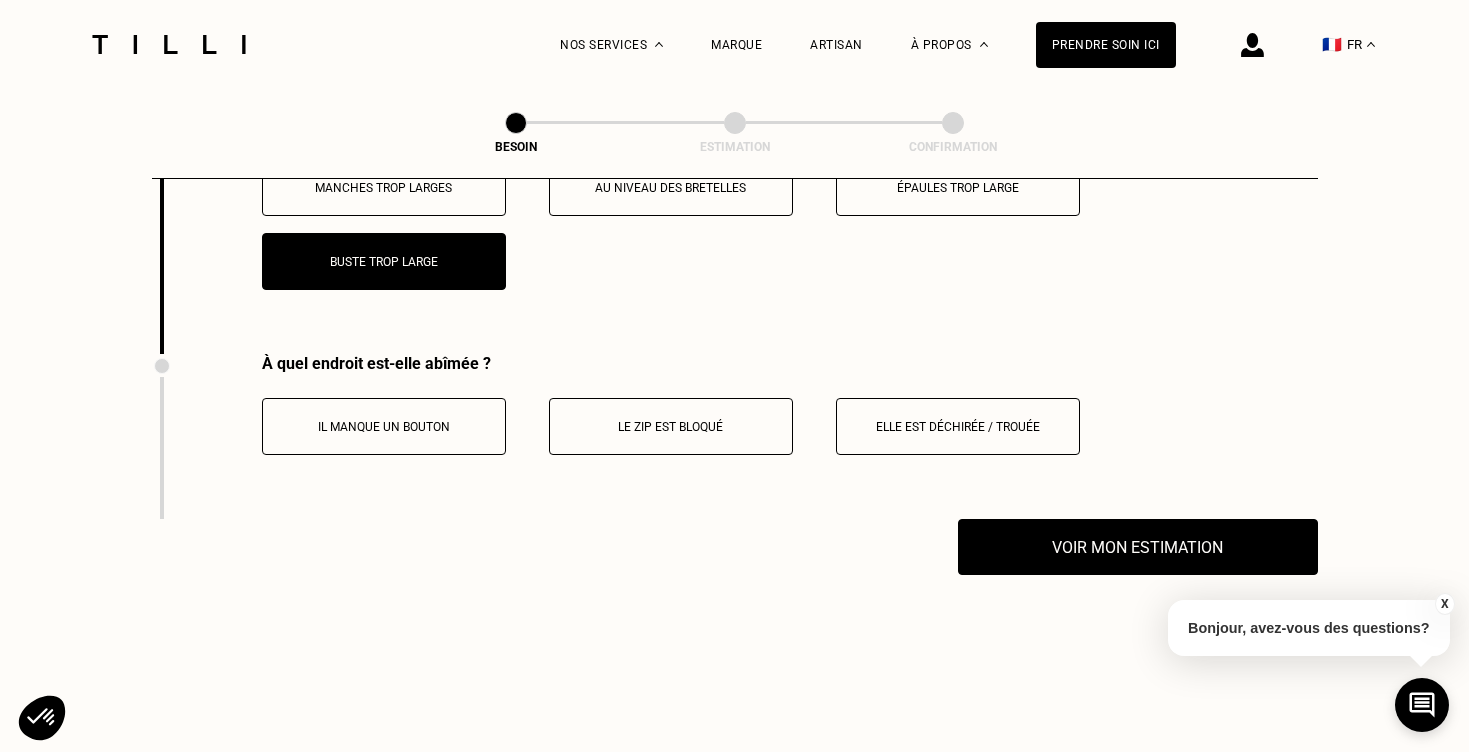 click on "Le zip est bloqué" at bounding box center [671, 427] 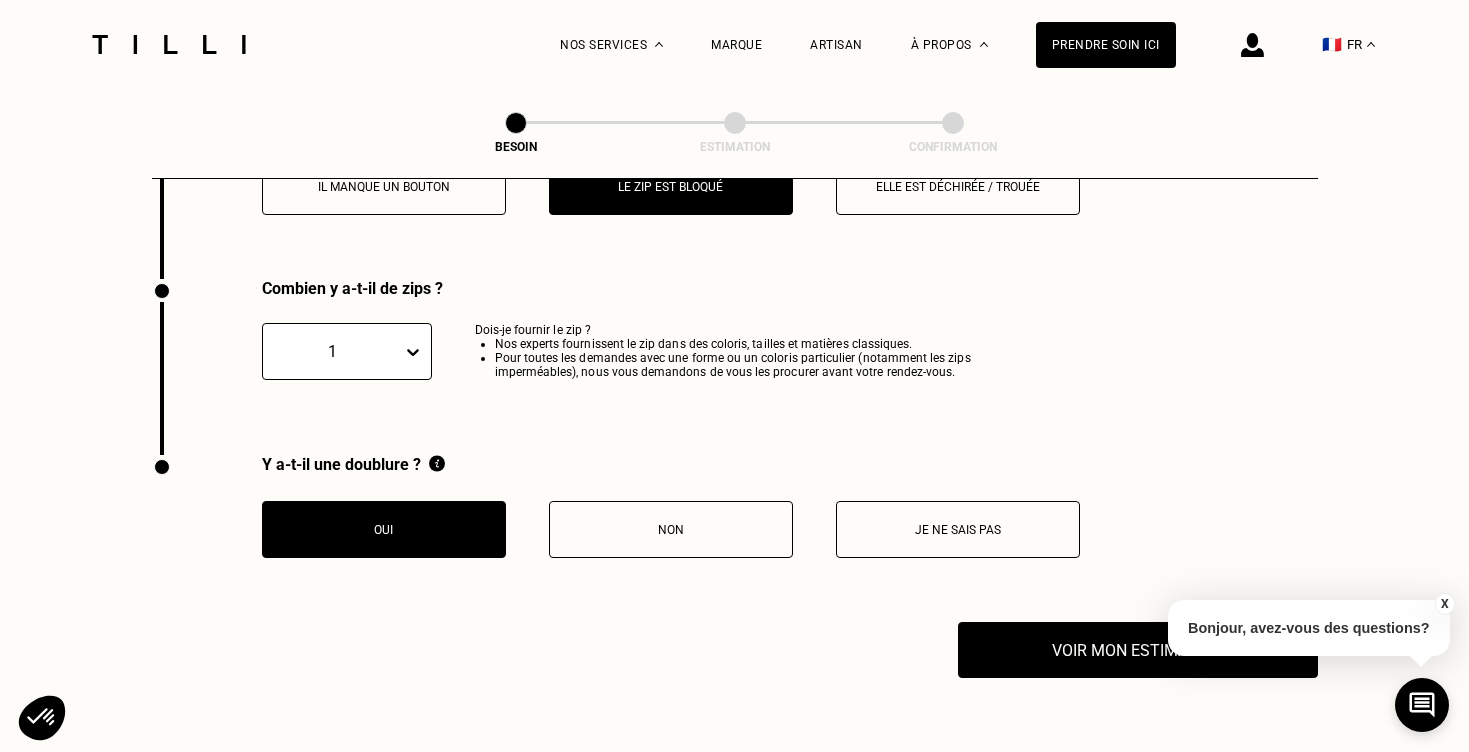 scroll, scrollTop: 3620, scrollLeft: 0, axis: vertical 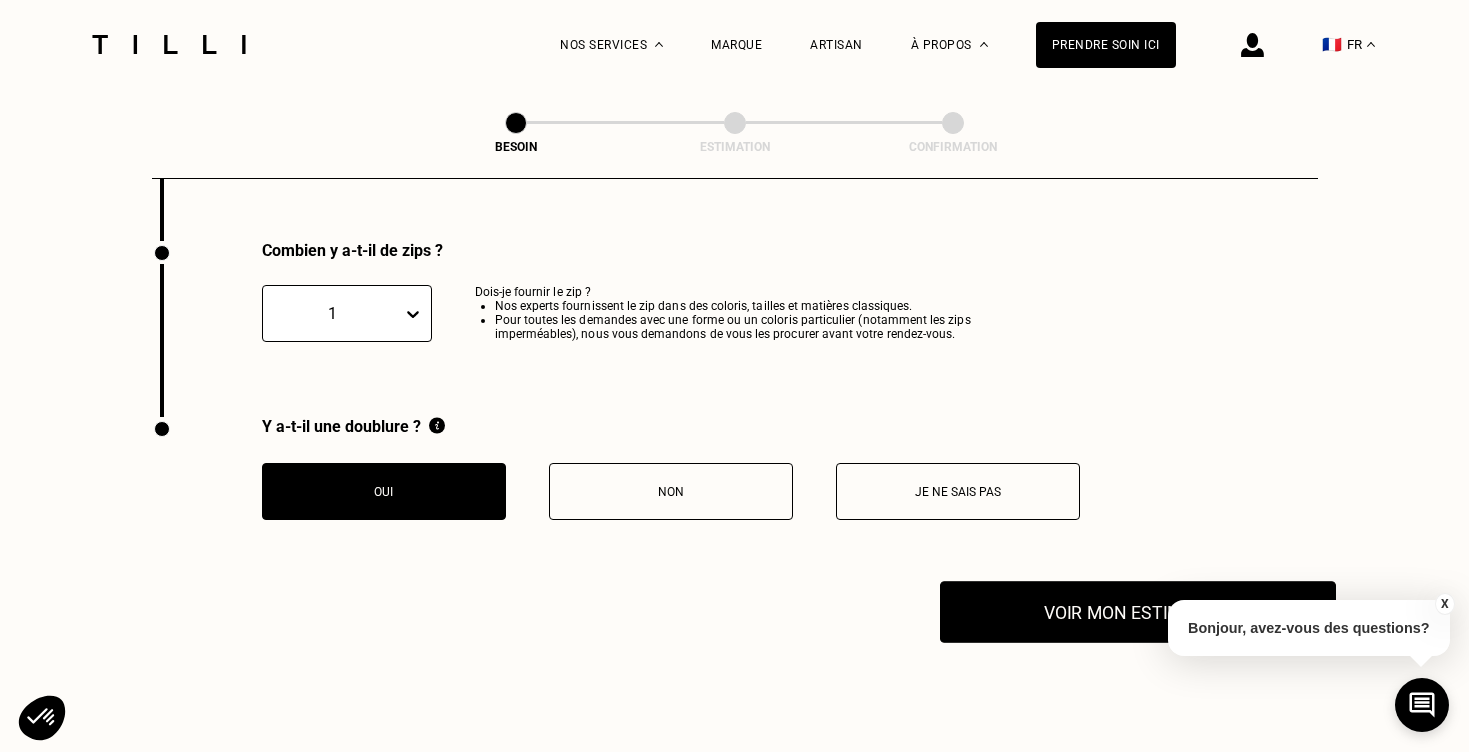 click on "Voir mon estimation" at bounding box center (1138, 612) 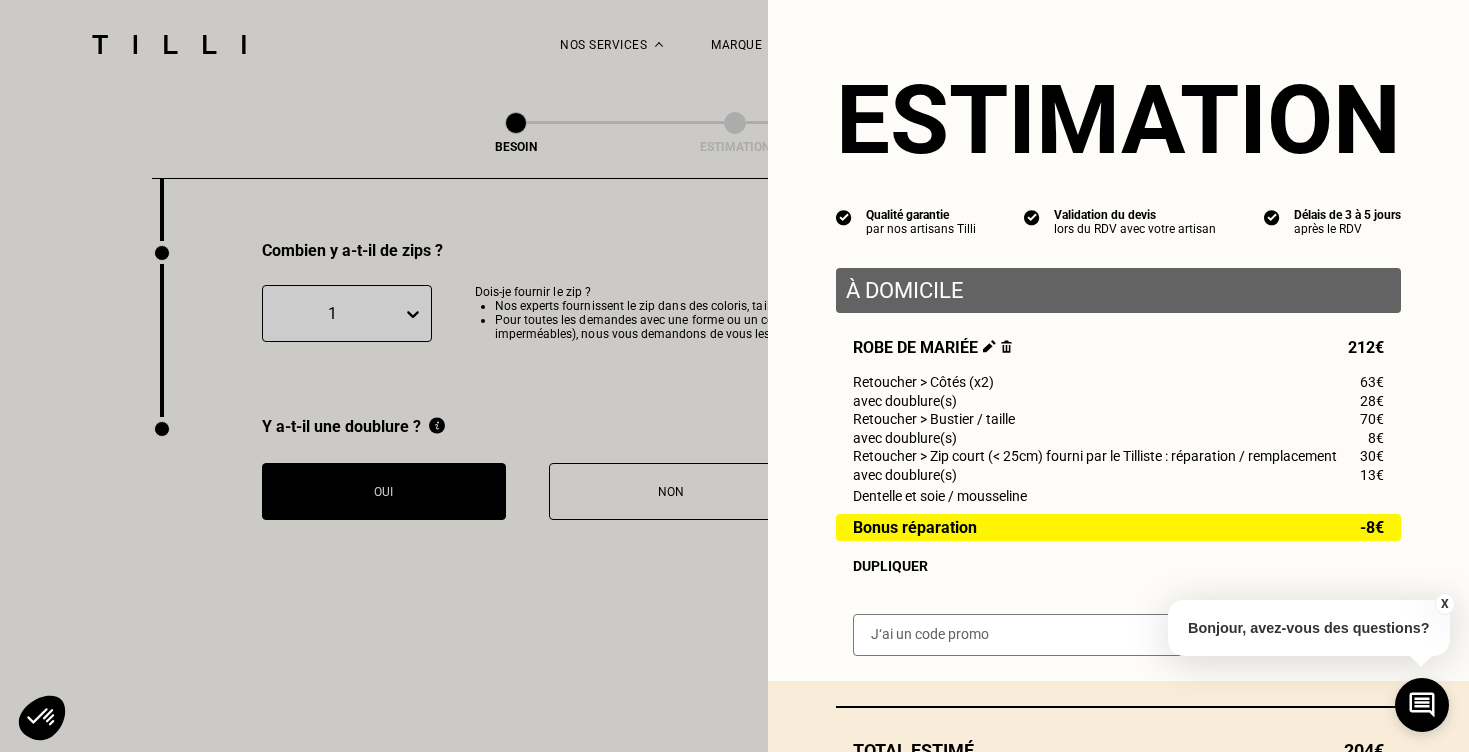 click on "X" at bounding box center (1444, 604) 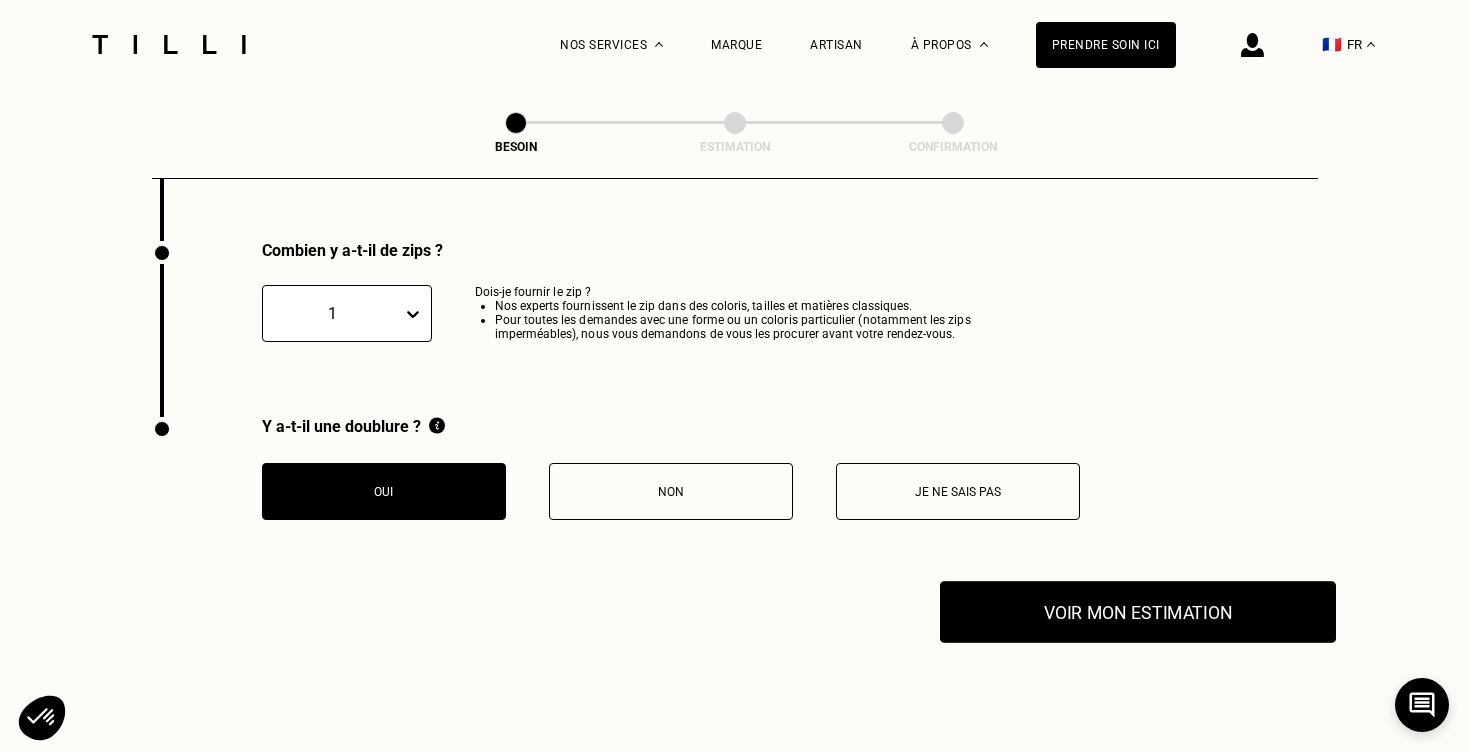 click on "Voir mon estimation" at bounding box center [1138, 612] 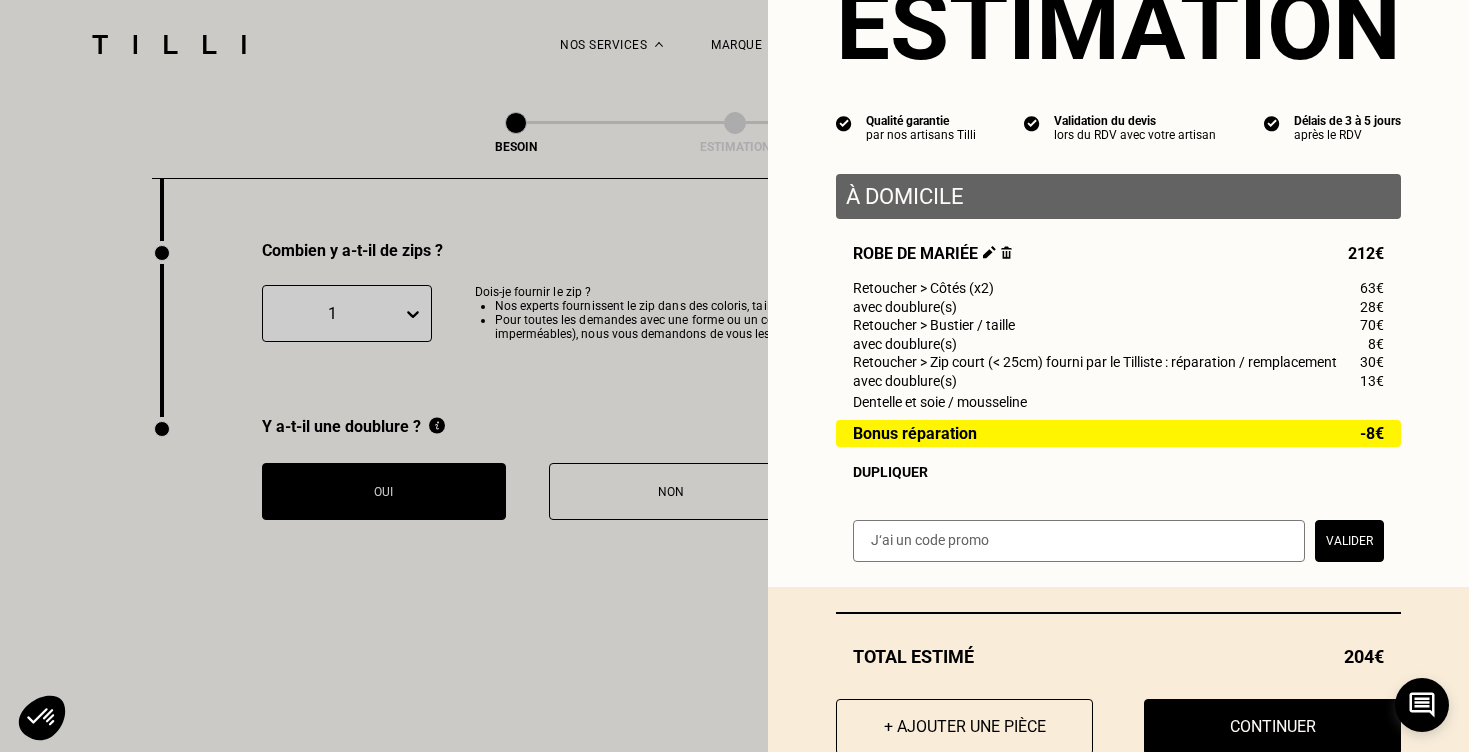 scroll, scrollTop: 108, scrollLeft: 0, axis: vertical 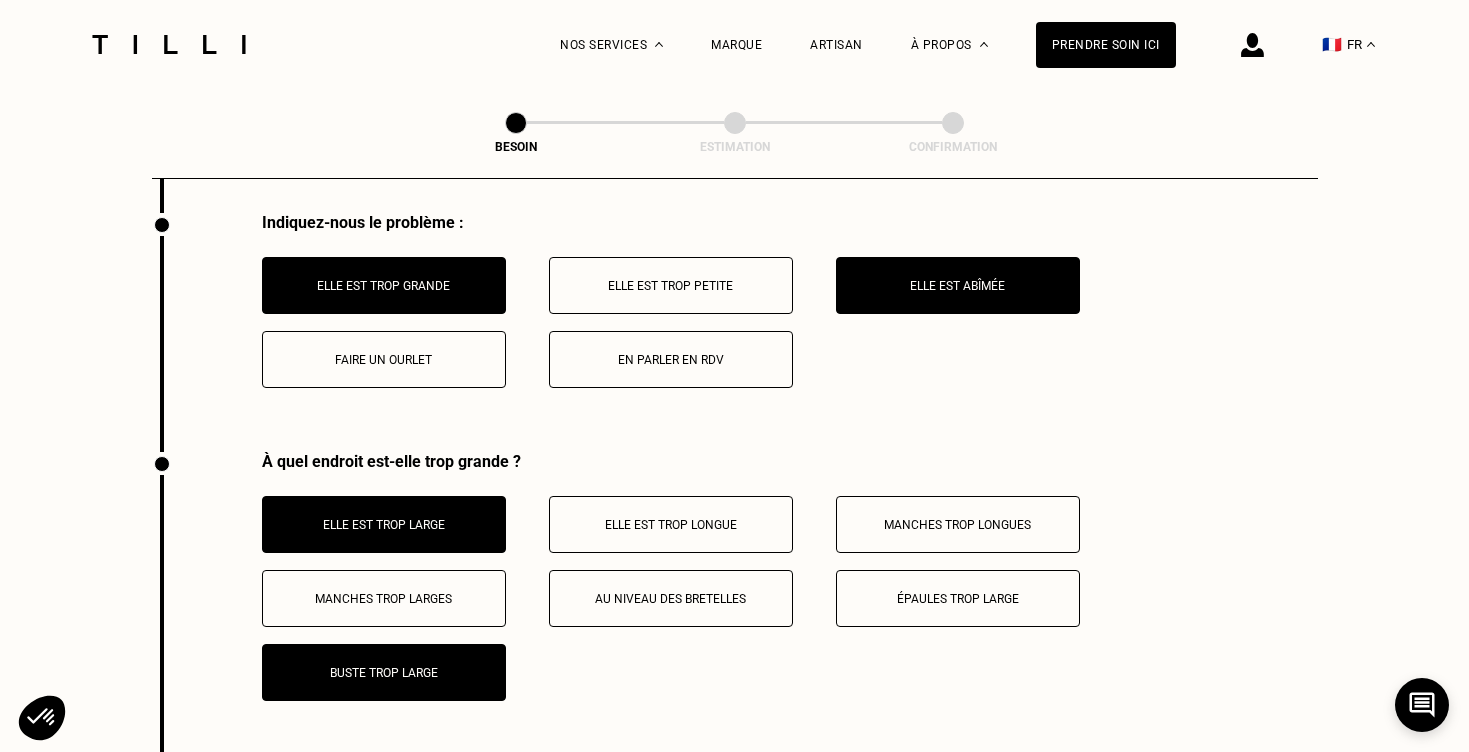 click on "Buste trop large" at bounding box center (384, 672) 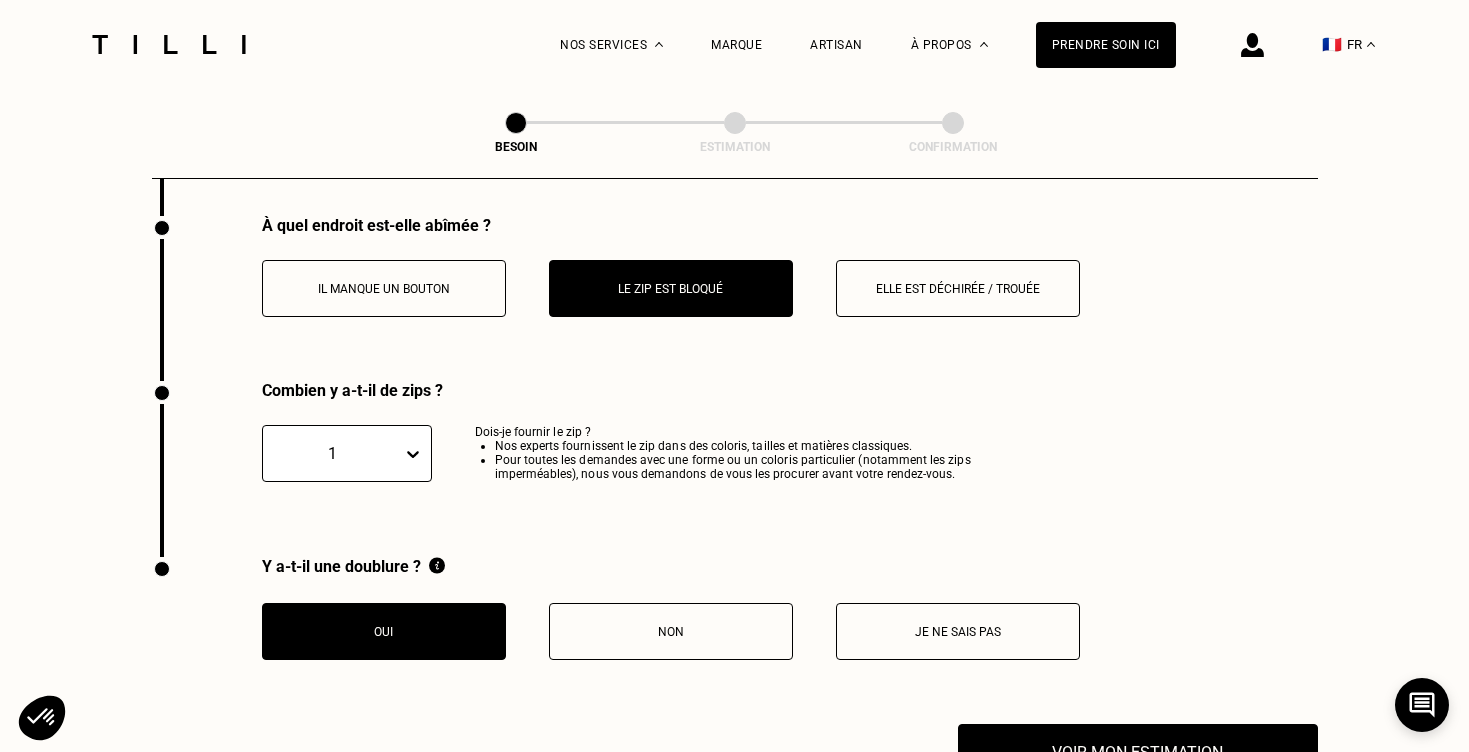 scroll, scrollTop: 3527, scrollLeft: 0, axis: vertical 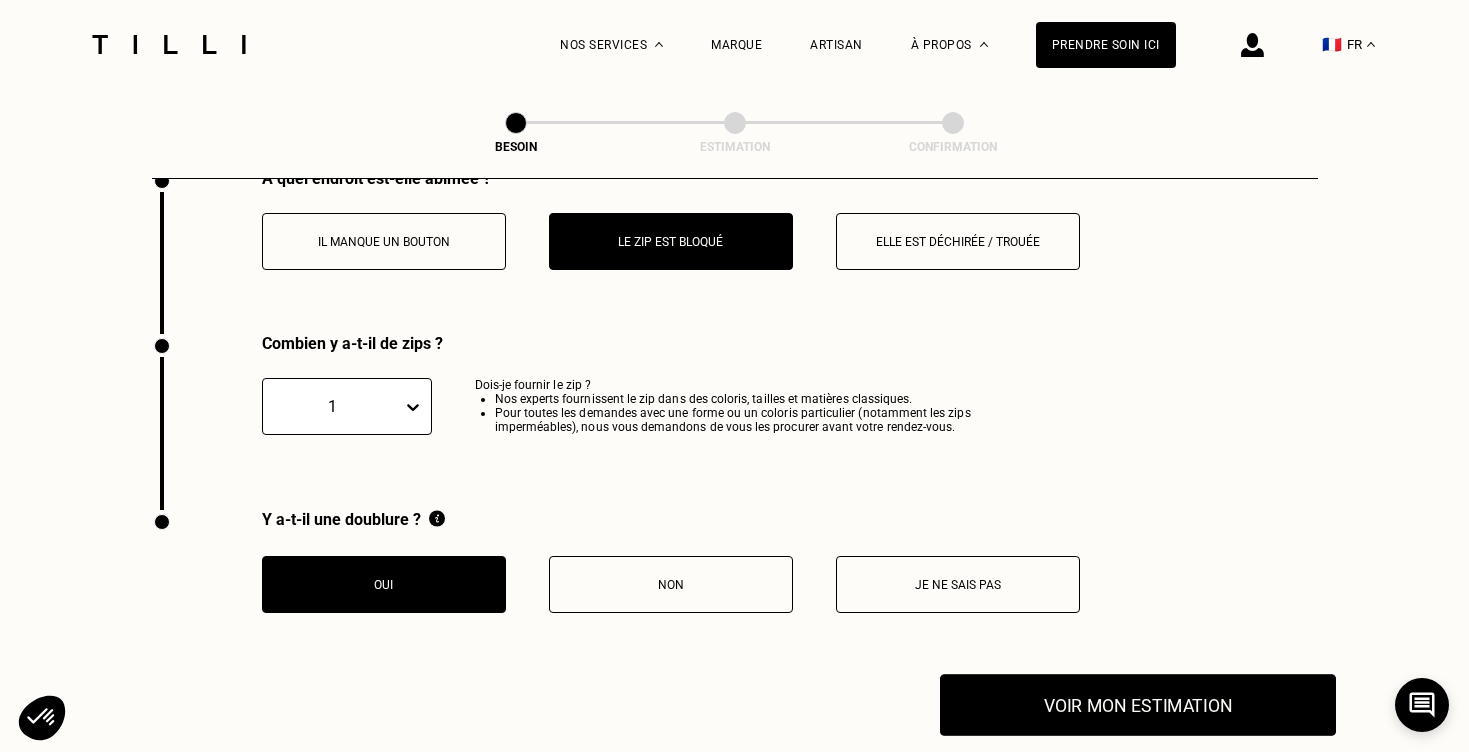 click on "Voir mon estimation" at bounding box center [1138, 705] 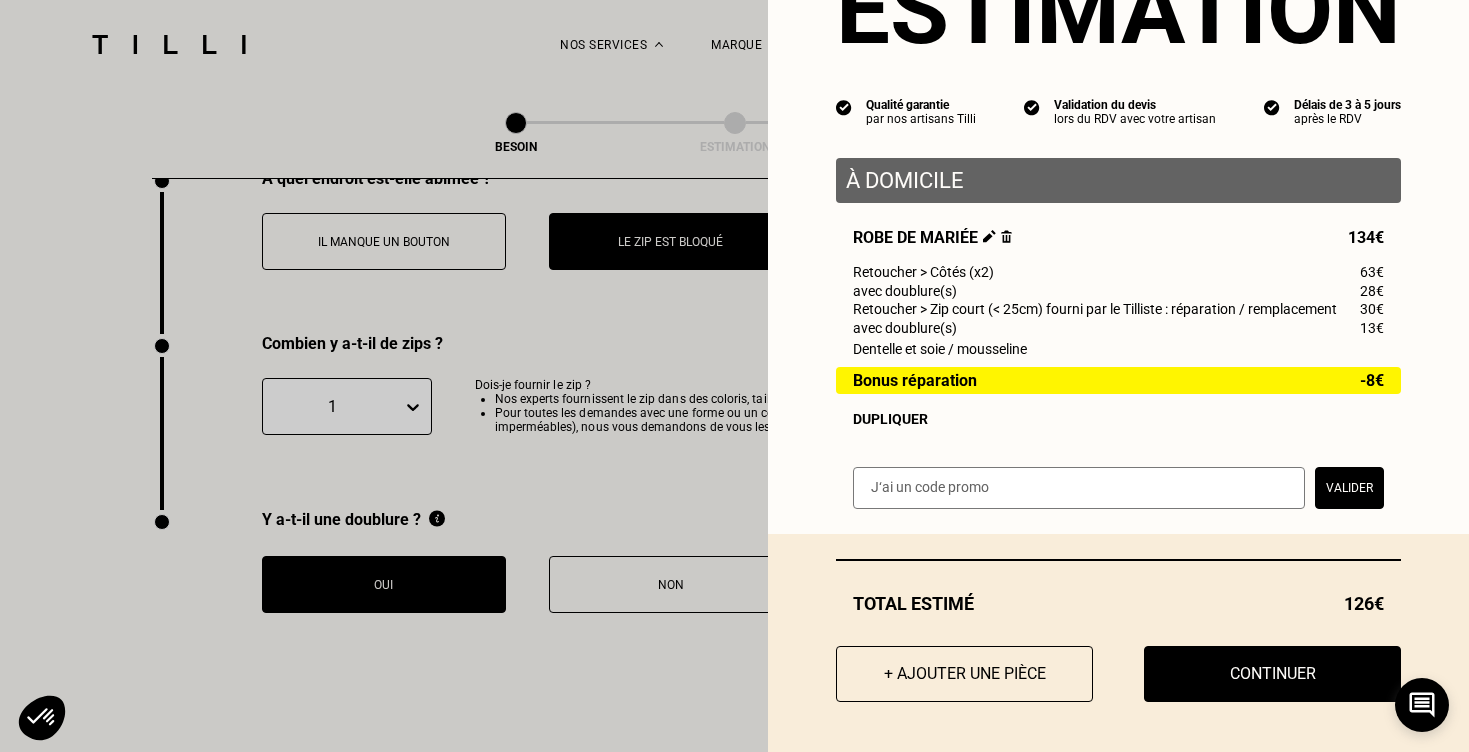 scroll, scrollTop: 109, scrollLeft: 0, axis: vertical 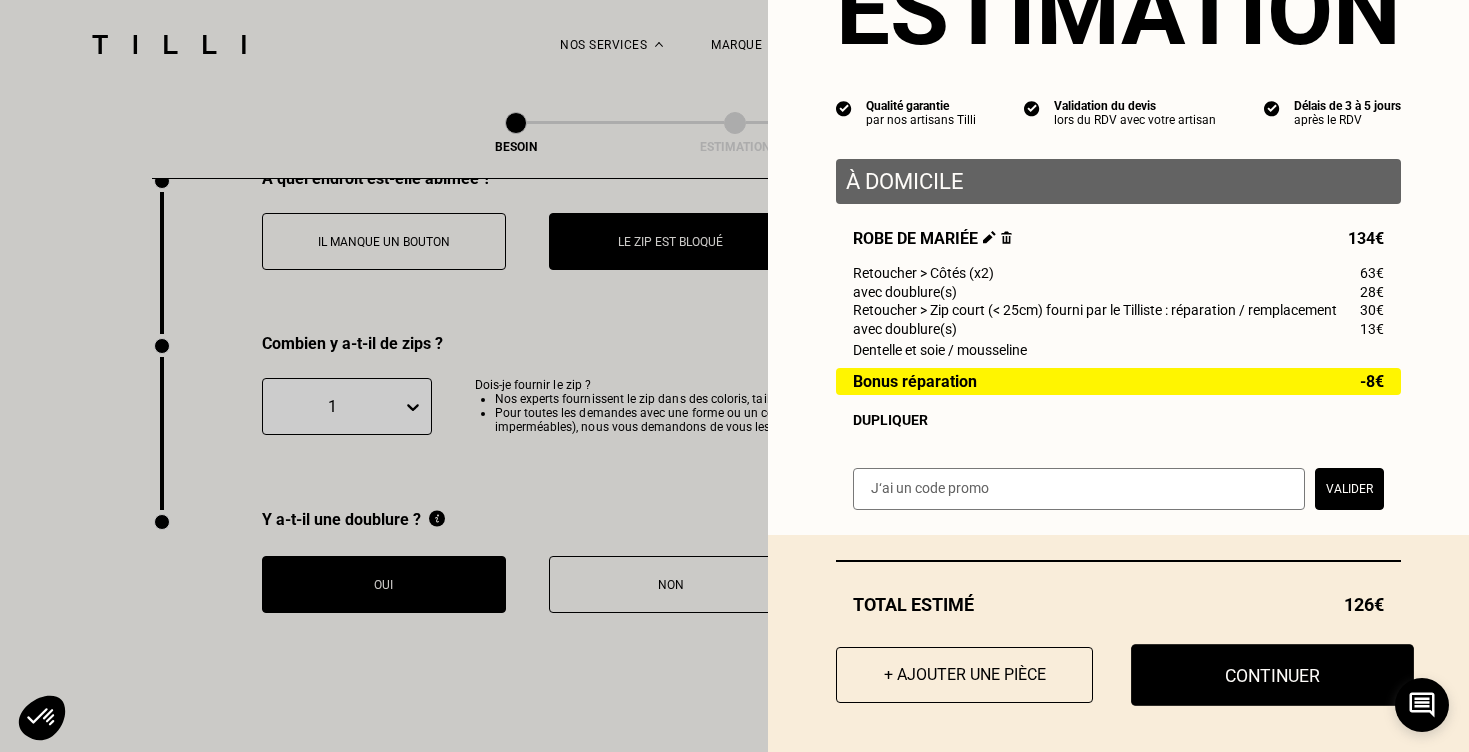 click on "Continuer" at bounding box center [1272, 675] 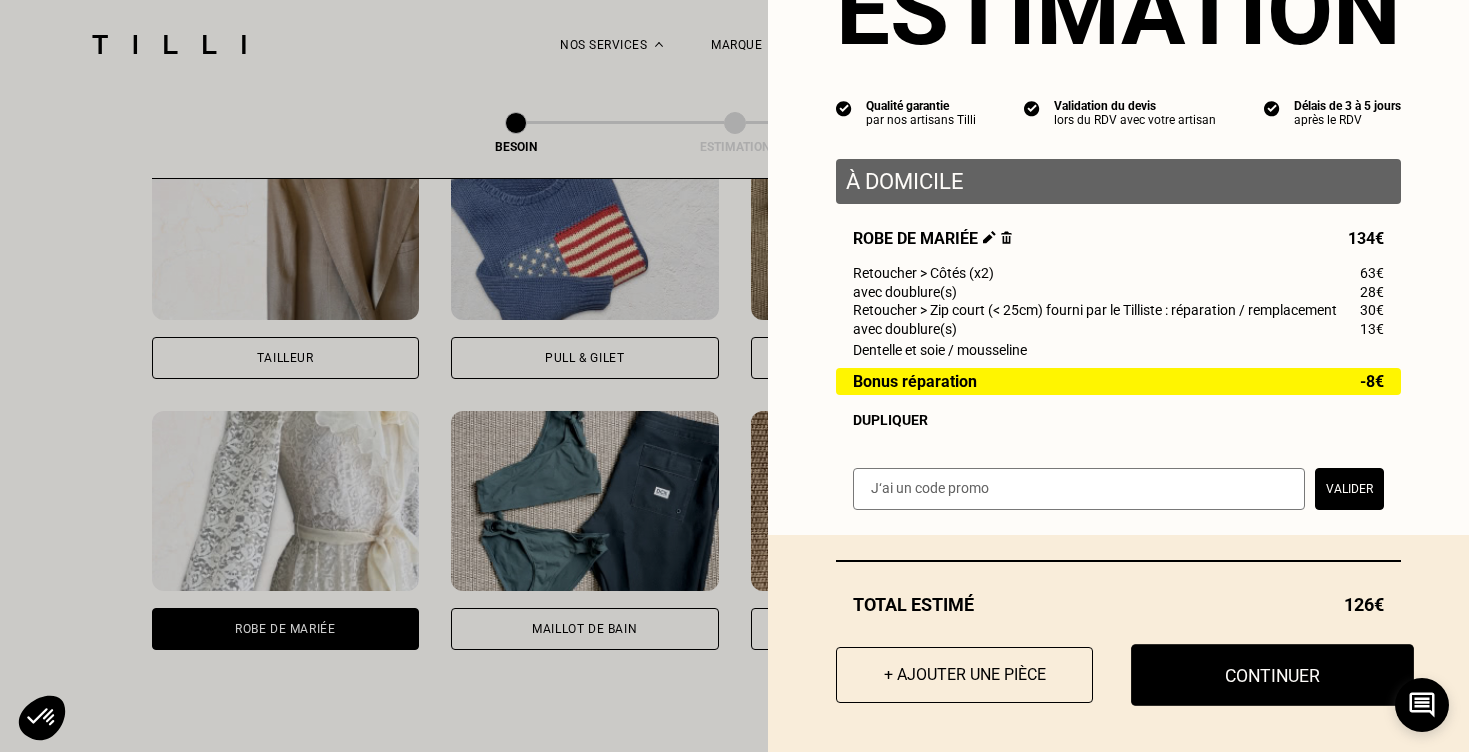 select on "FR" 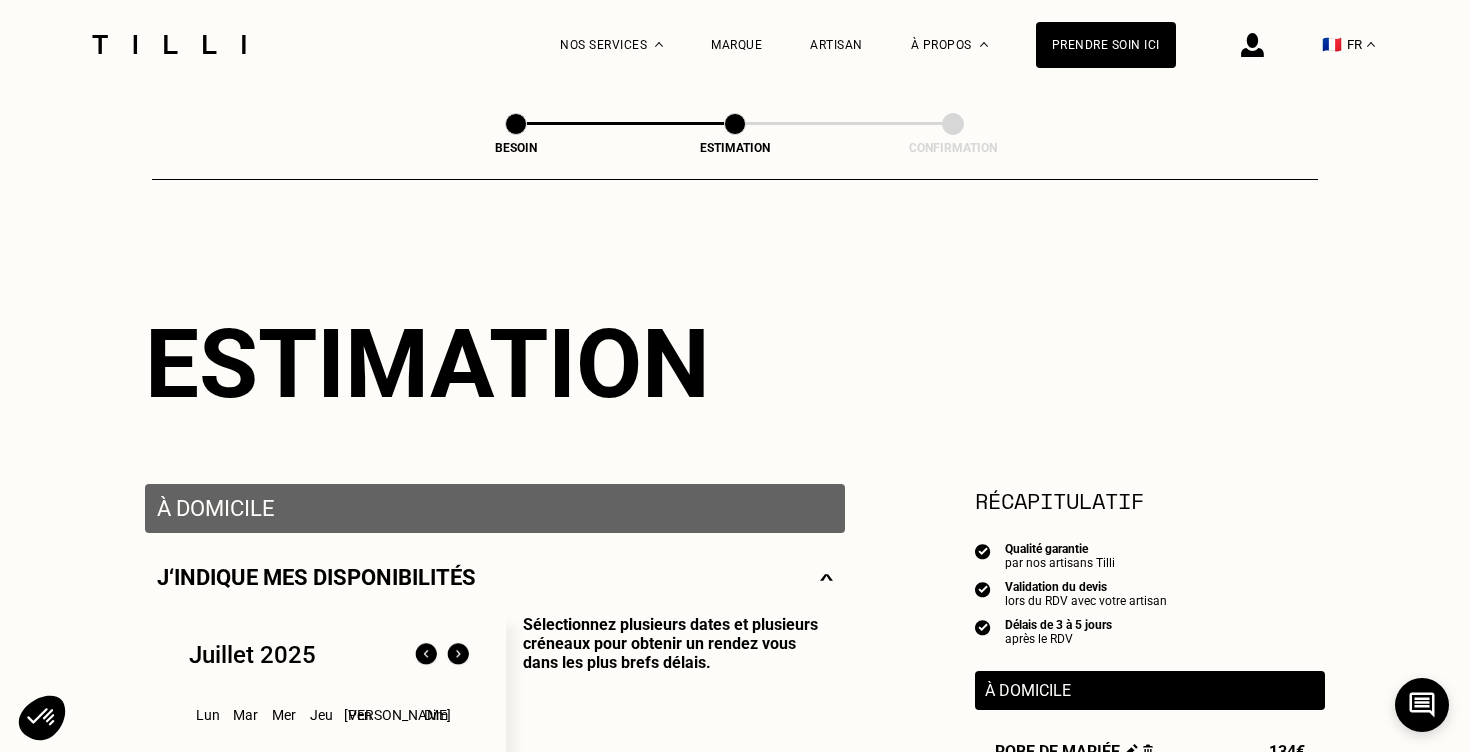 scroll, scrollTop: 0, scrollLeft: 0, axis: both 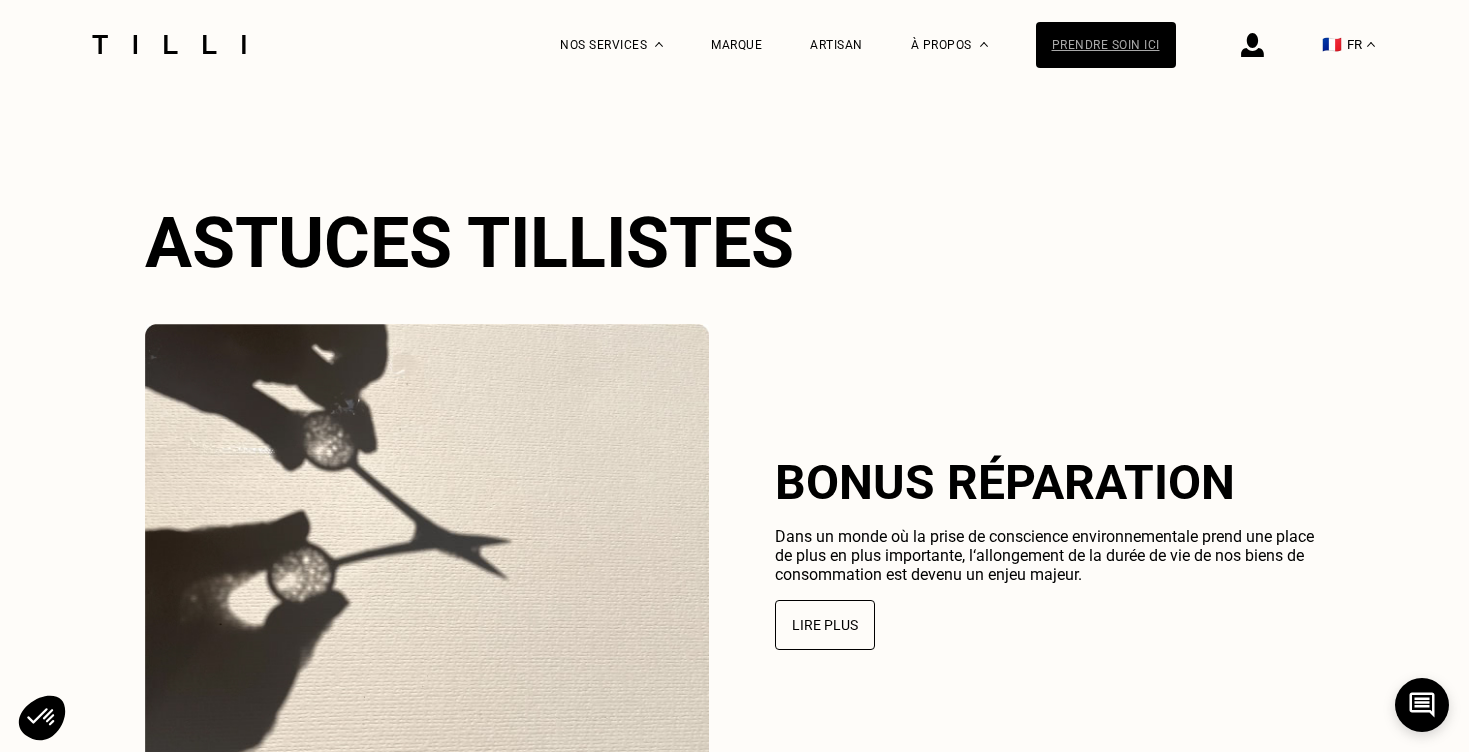click on "Prendre soin ici" at bounding box center (1106, 45) 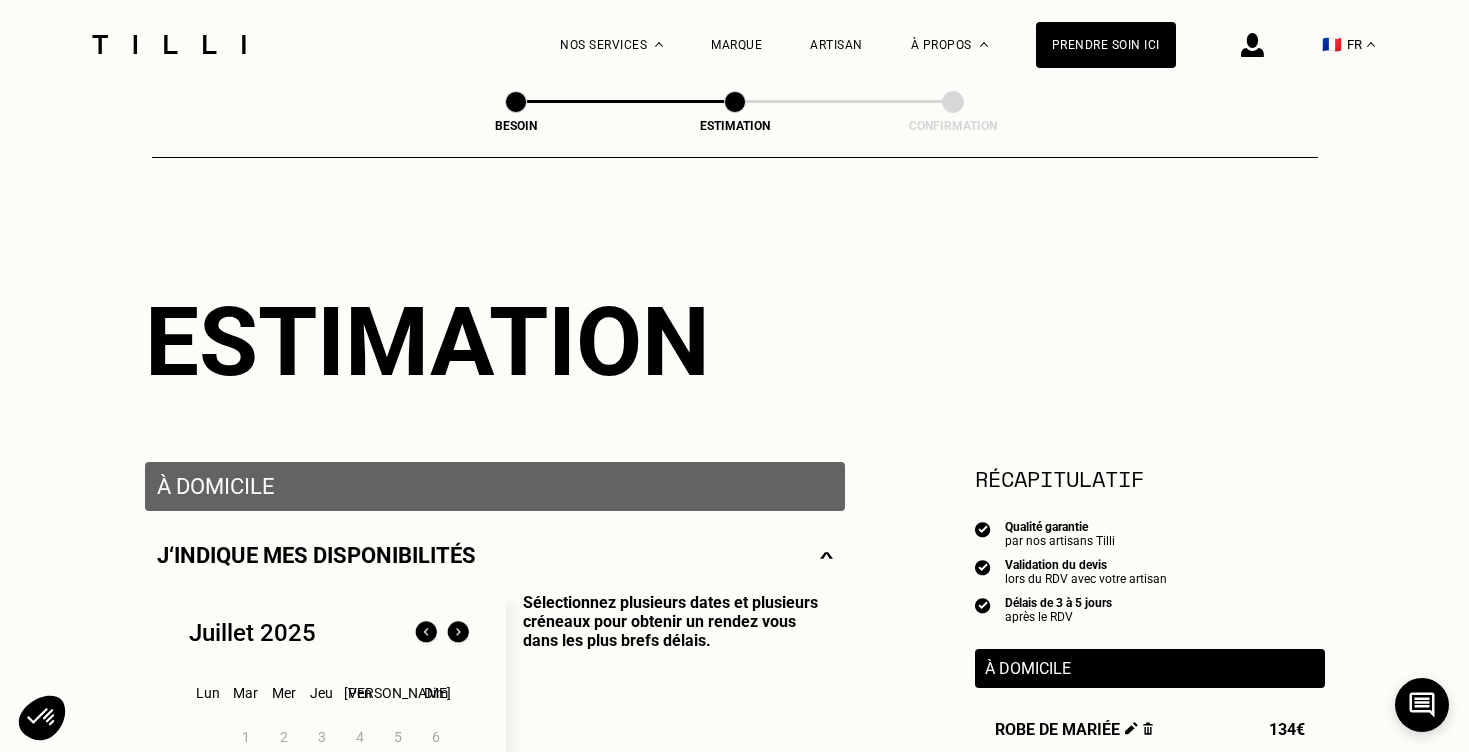 scroll, scrollTop: 26, scrollLeft: 0, axis: vertical 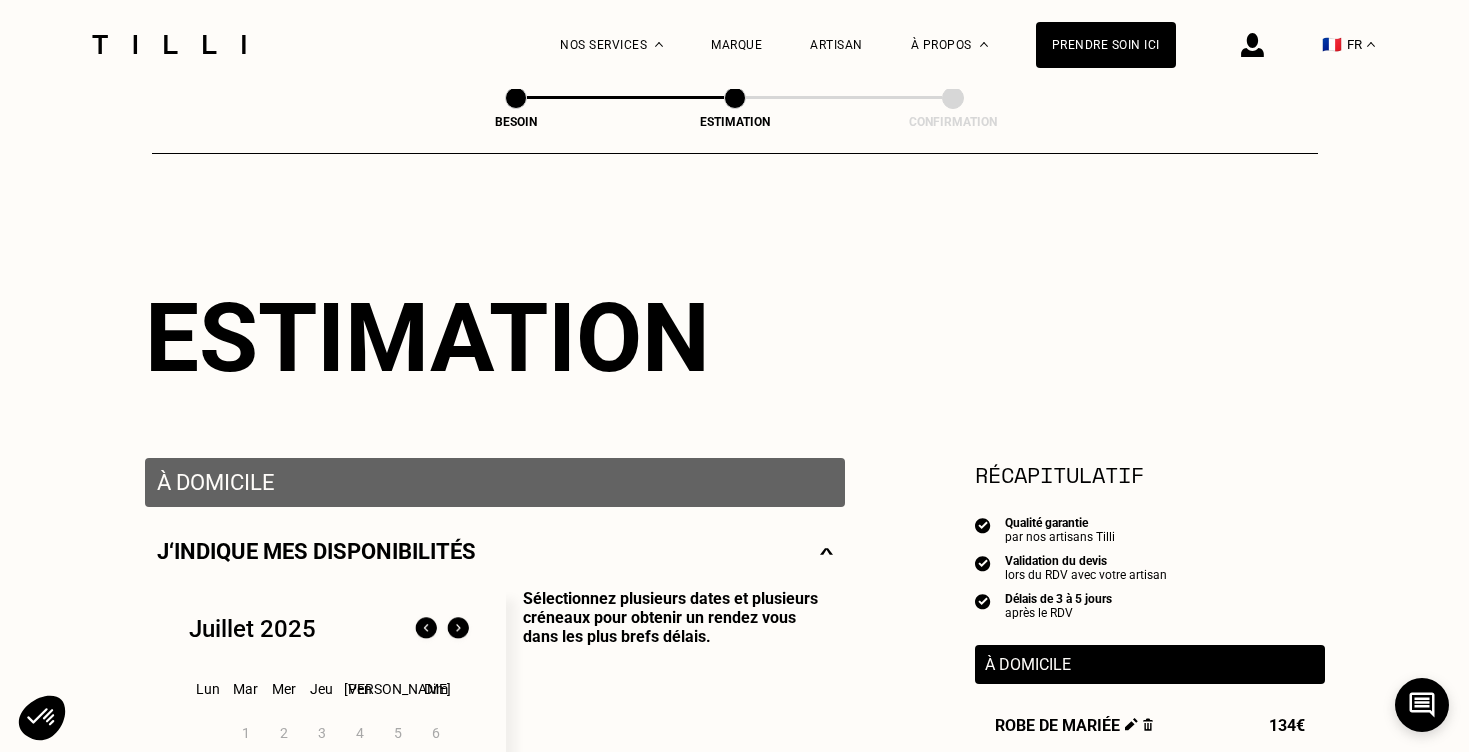 click at bounding box center [516, 98] 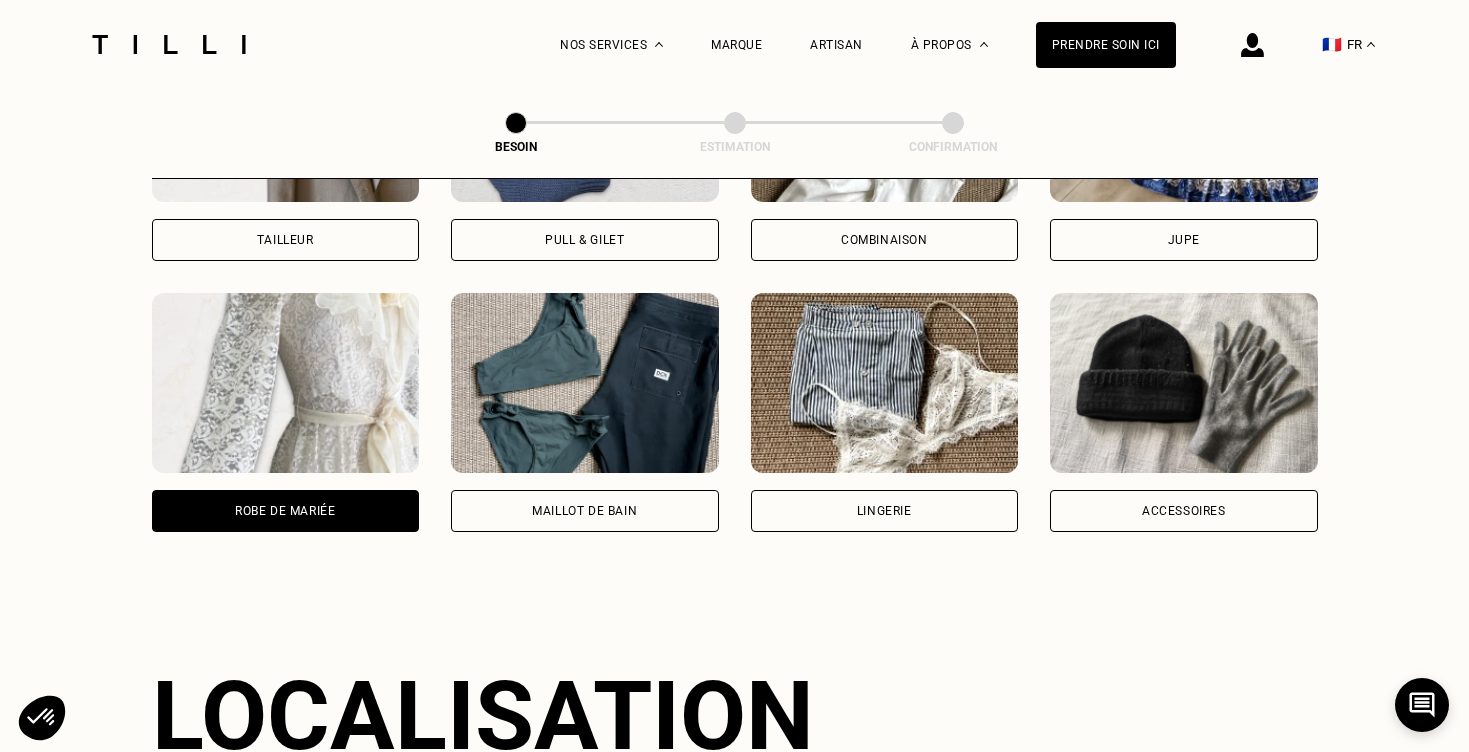 scroll, scrollTop: 896, scrollLeft: 0, axis: vertical 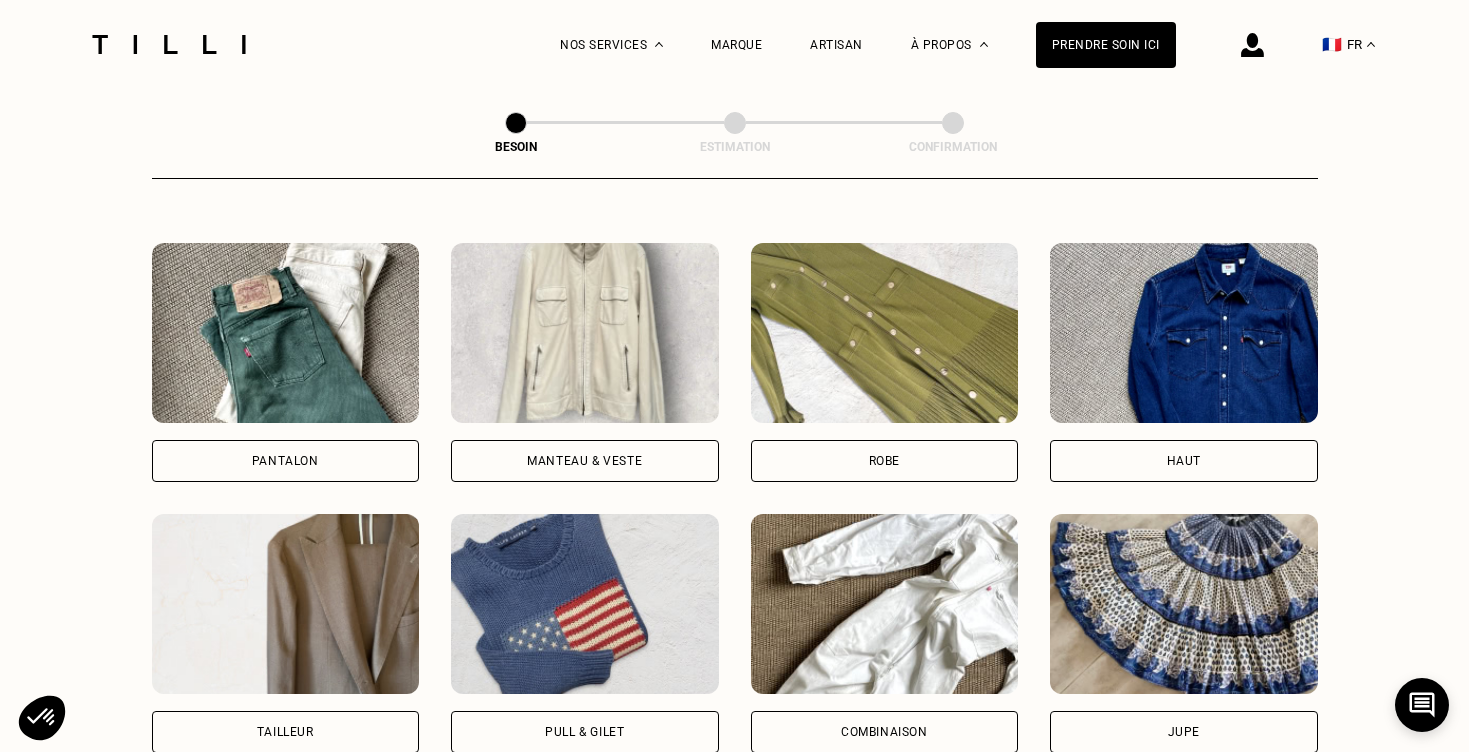 click on "Robe" at bounding box center [885, 461] 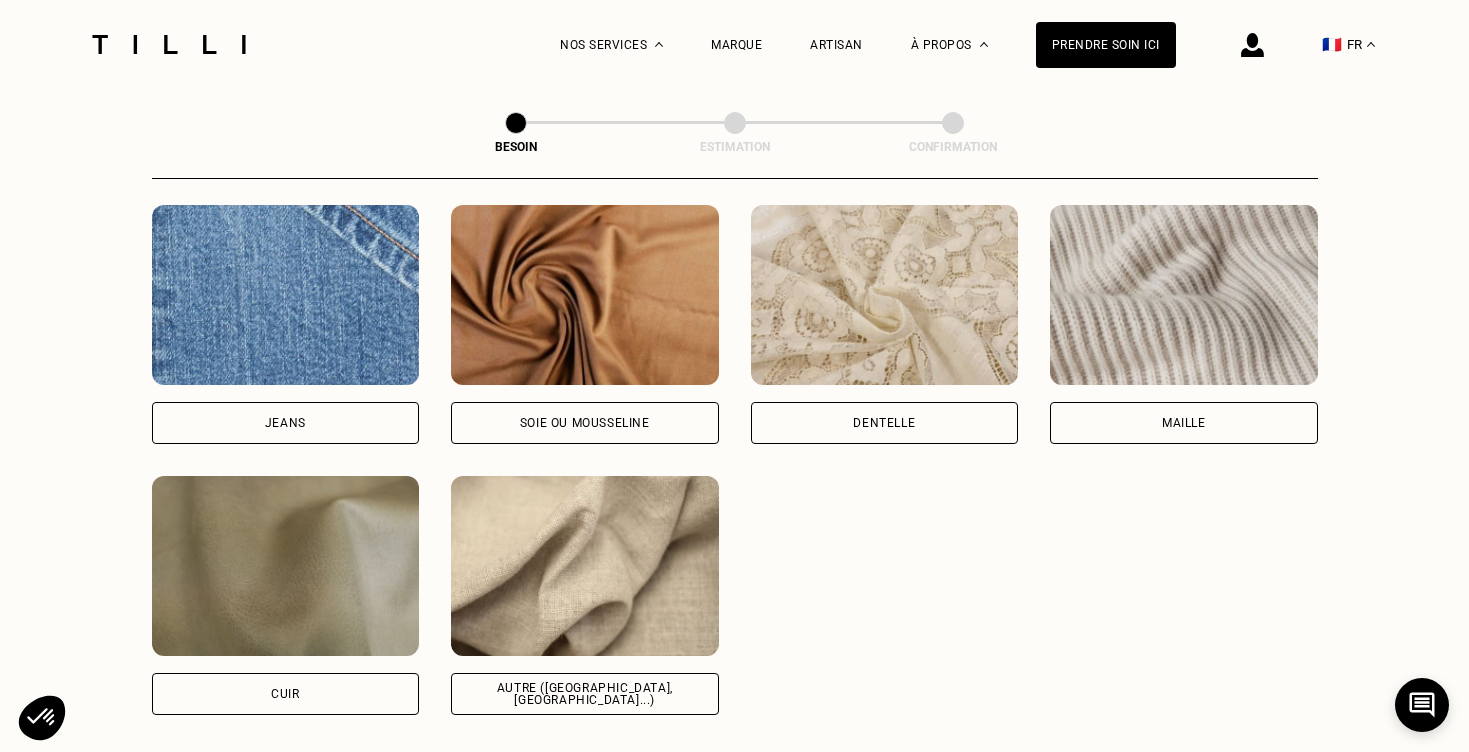 scroll, scrollTop: 2142, scrollLeft: 0, axis: vertical 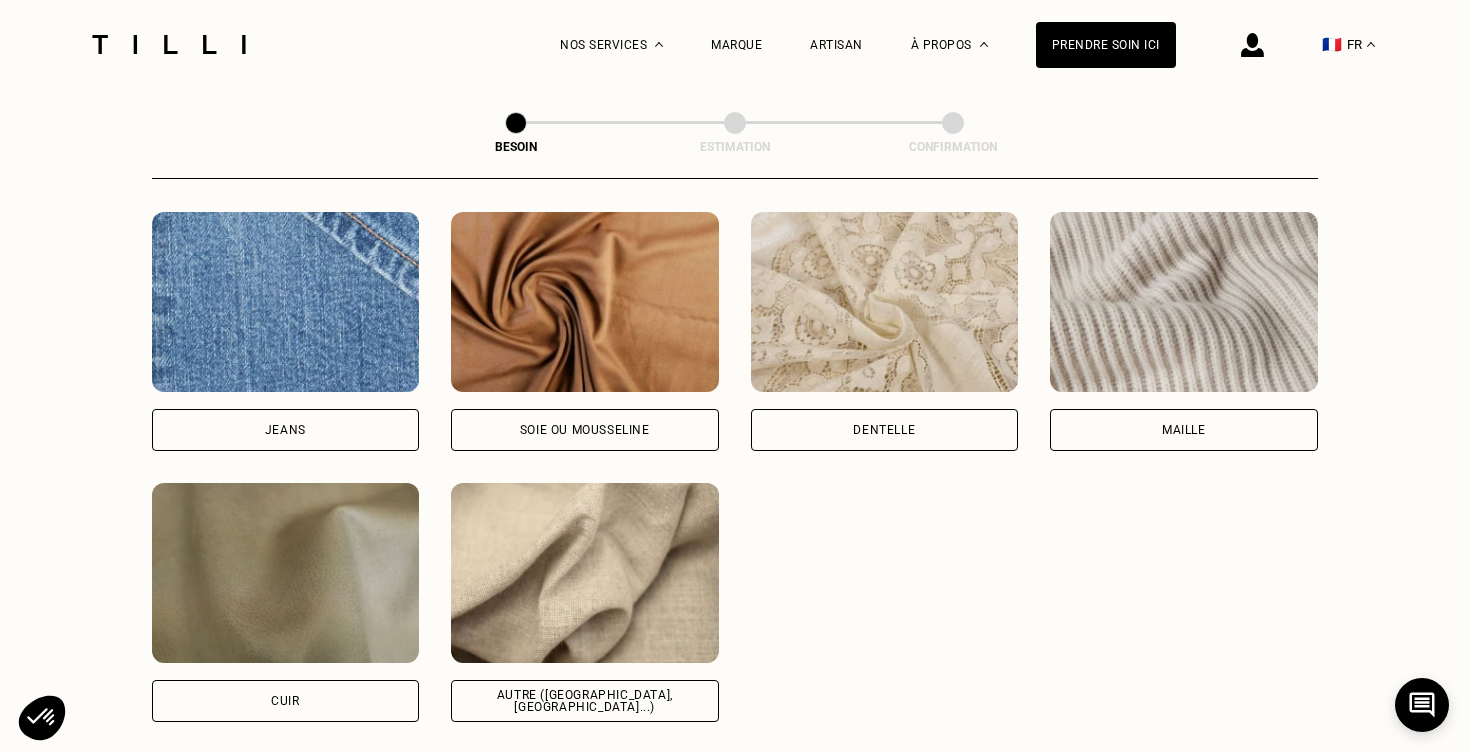 click on "Autre ([GEOGRAPHIC_DATA], [GEOGRAPHIC_DATA]...)" at bounding box center (585, 701) 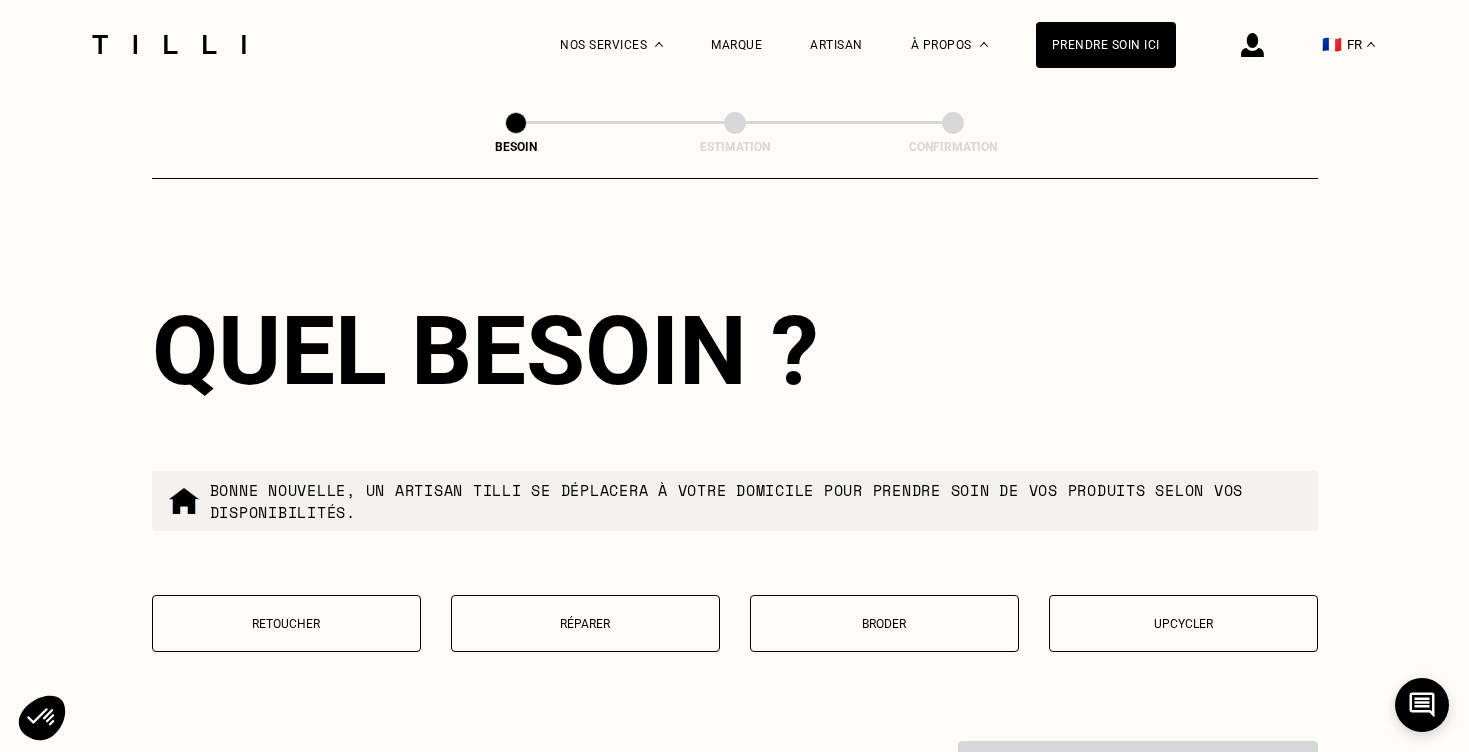 scroll, scrollTop: 3509, scrollLeft: 0, axis: vertical 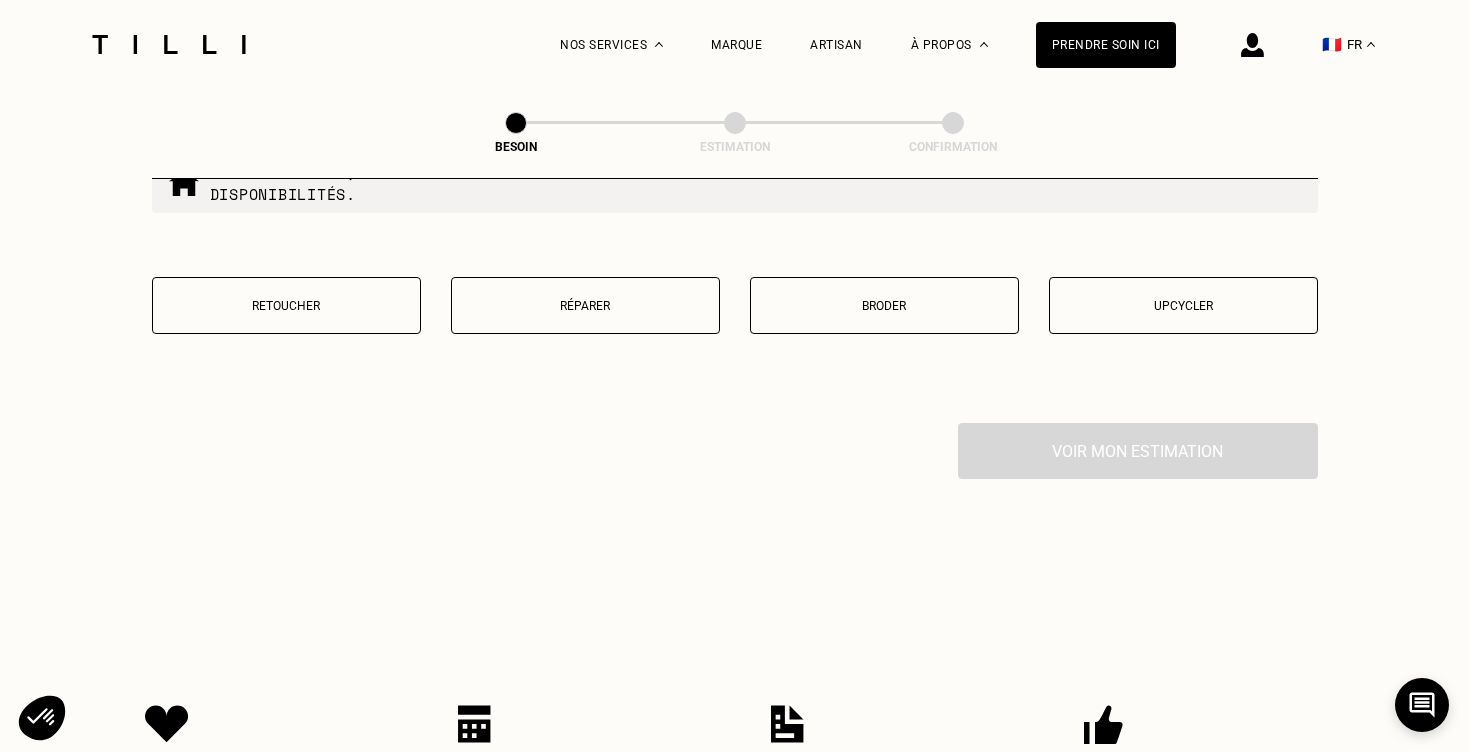 click on "Retoucher" at bounding box center [286, 305] 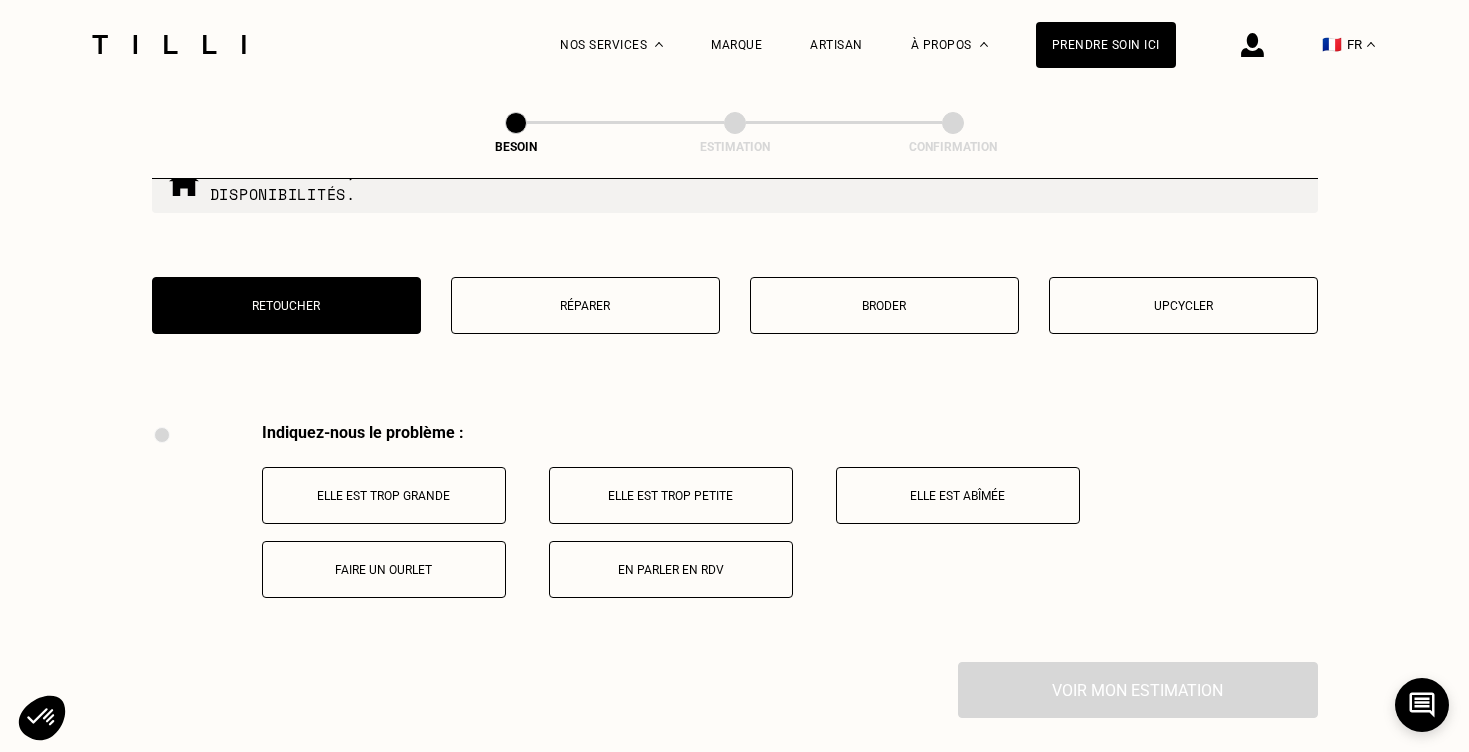 scroll, scrollTop: 3691, scrollLeft: 0, axis: vertical 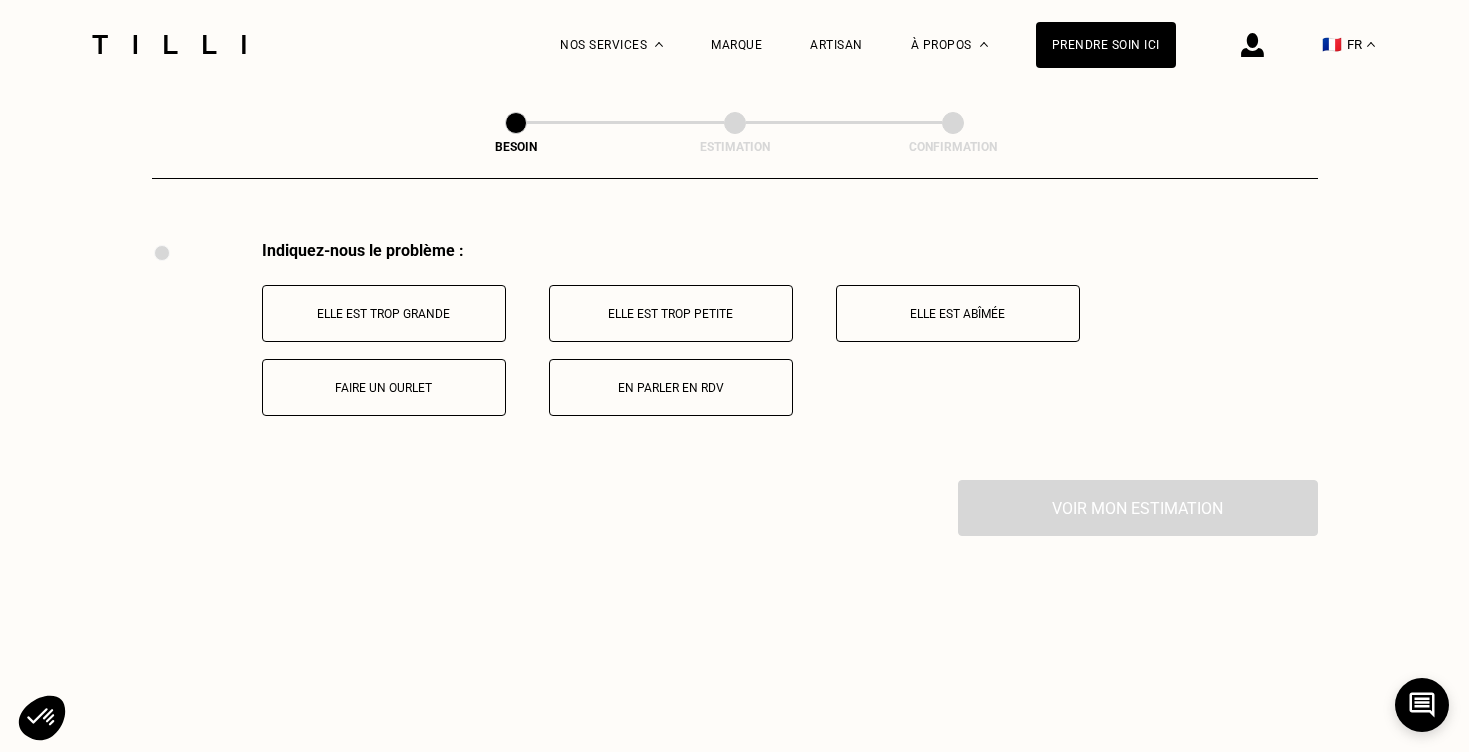 click on "Elle est trop grande" at bounding box center (384, 313) 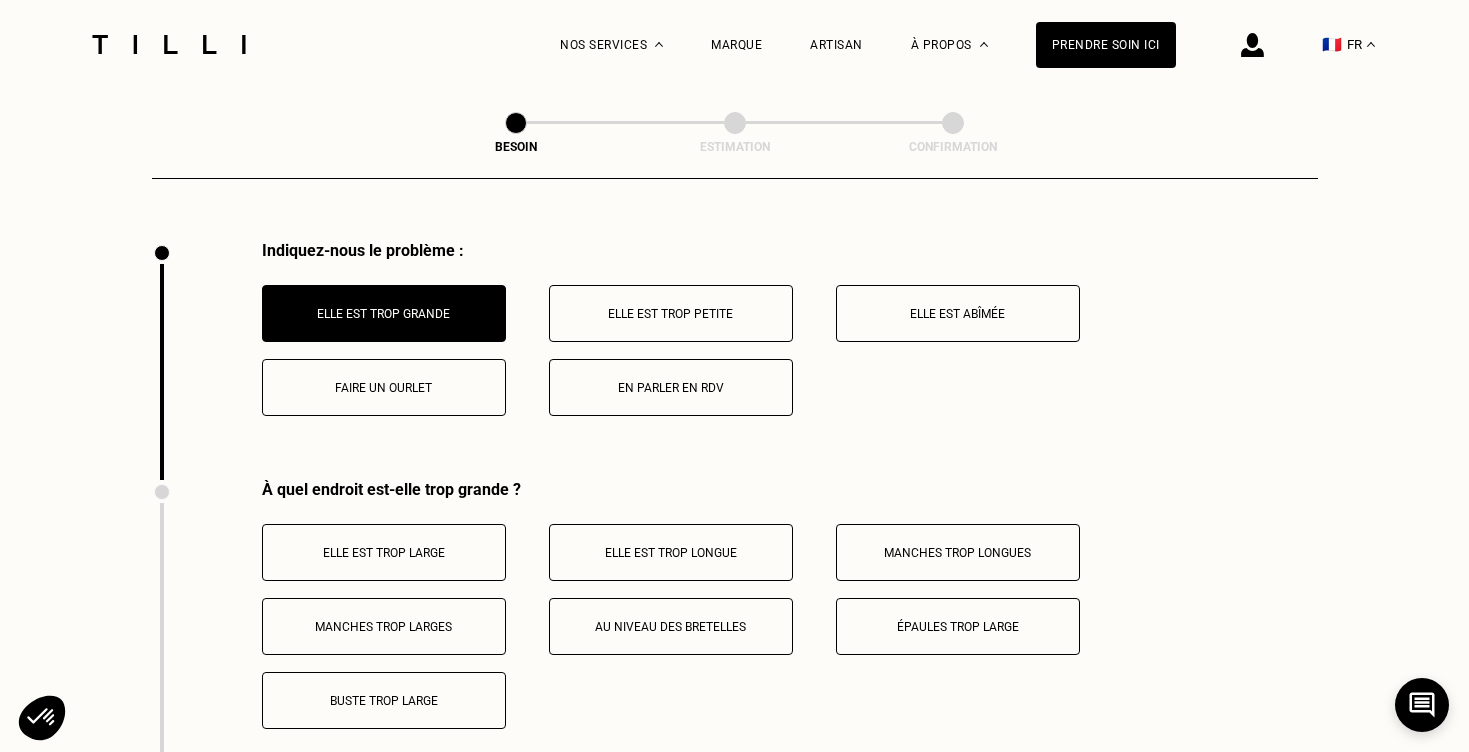 scroll, scrollTop: 3930, scrollLeft: 0, axis: vertical 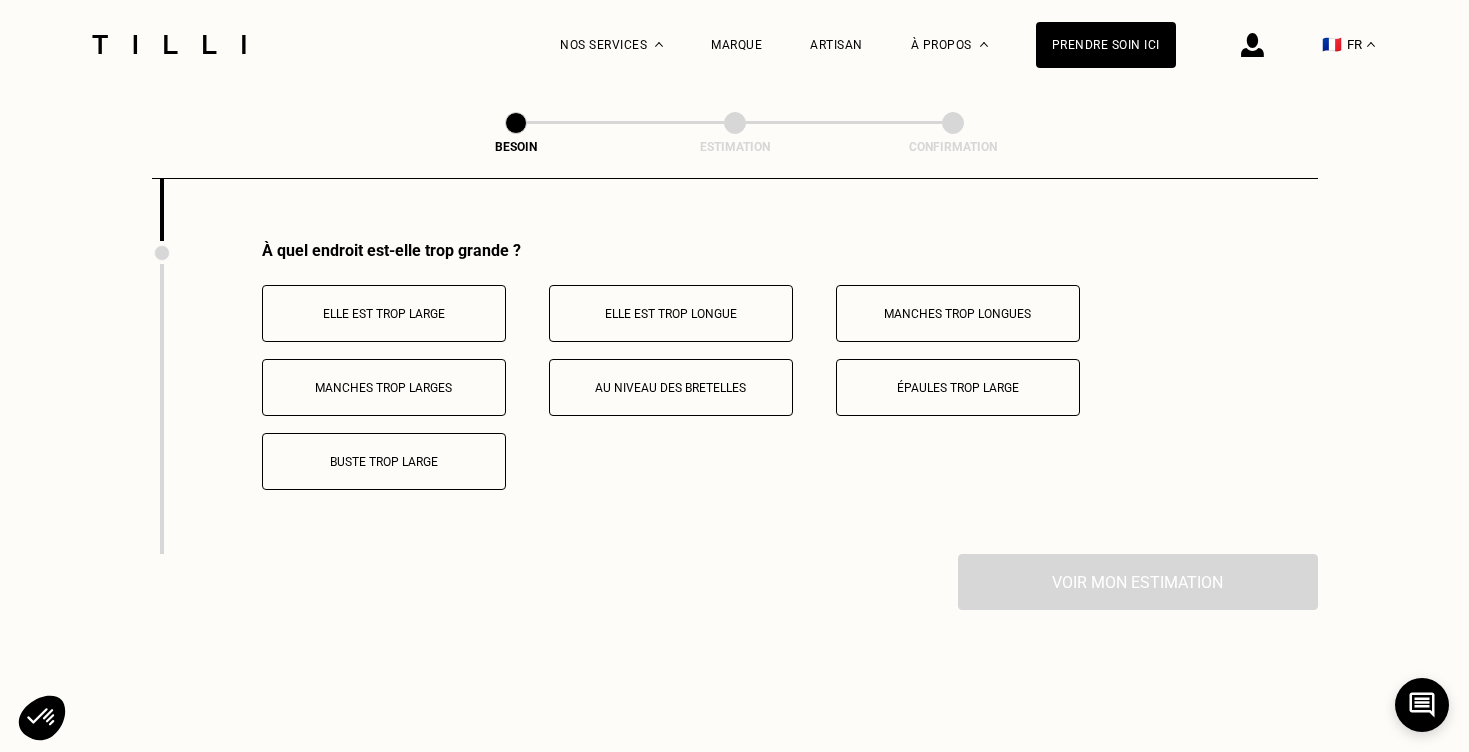 click on "Elle est trop large" at bounding box center [384, 313] 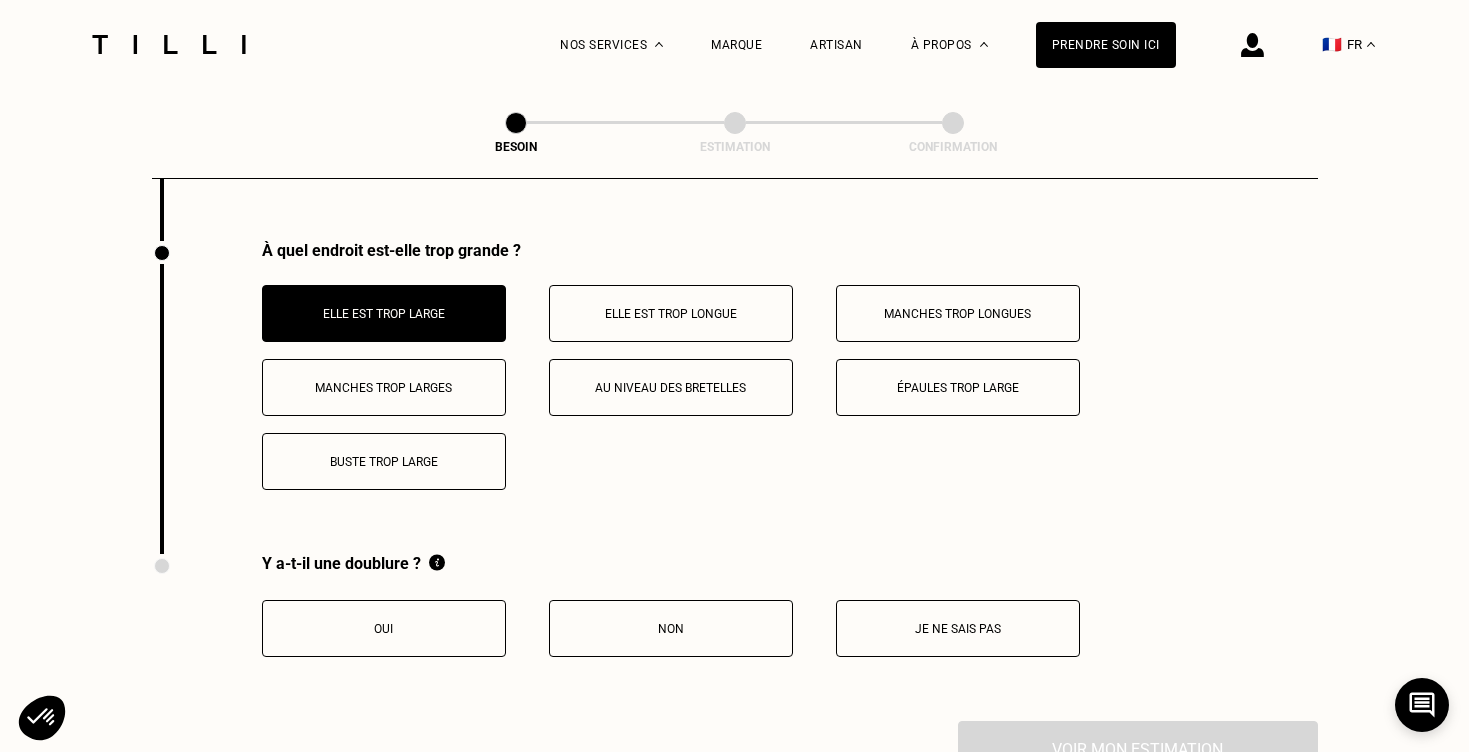click on "Oui" at bounding box center (384, 628) 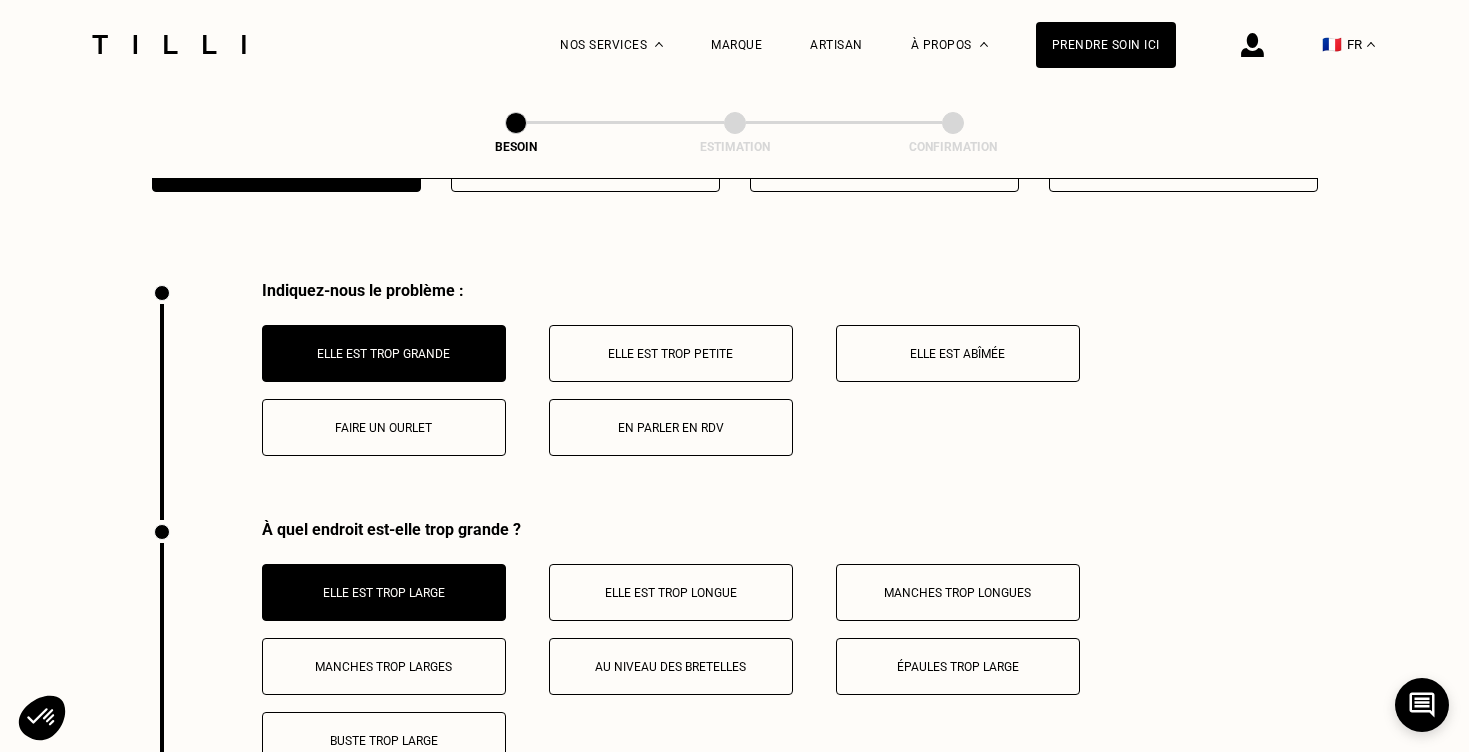 scroll, scrollTop: 3640, scrollLeft: 0, axis: vertical 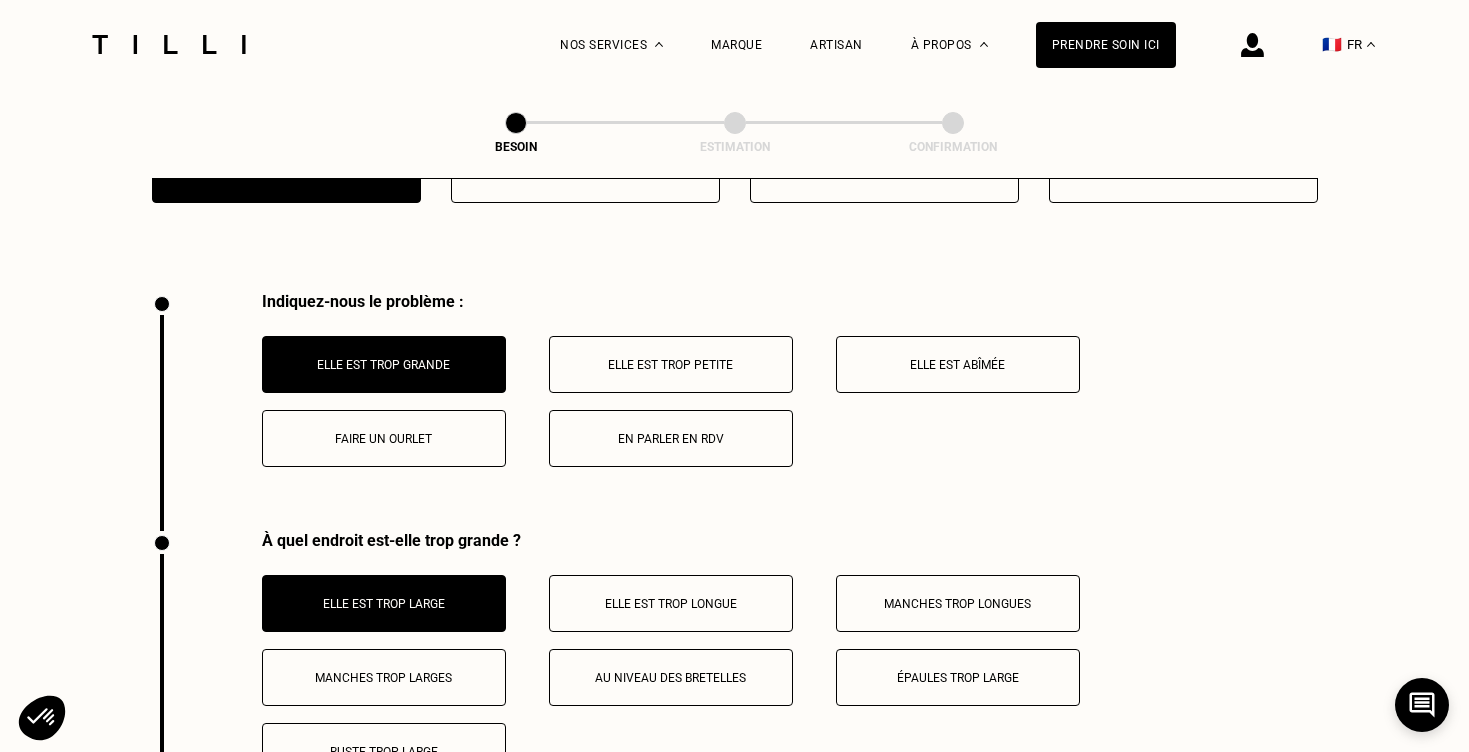click on "Elle est abîmée" at bounding box center [958, 364] 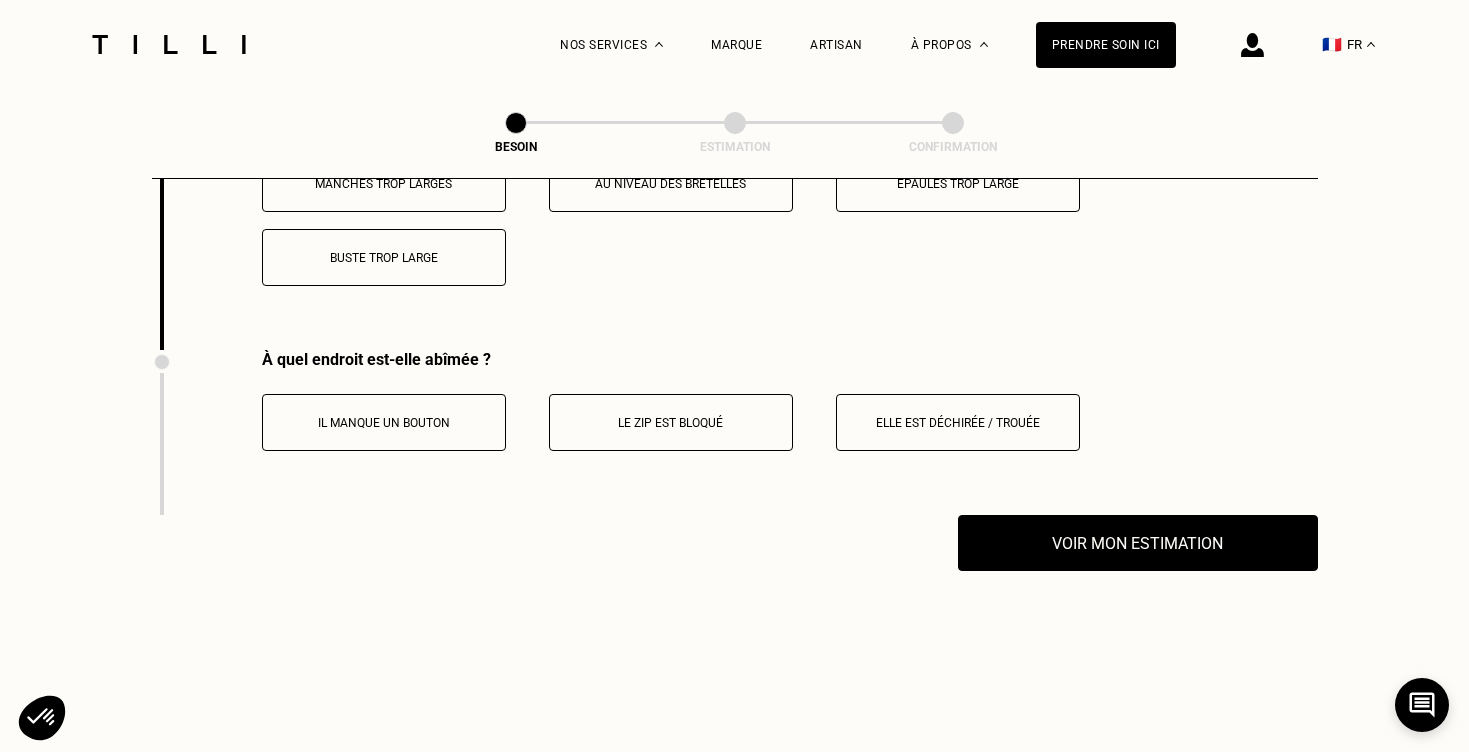 scroll, scrollTop: 4227, scrollLeft: 0, axis: vertical 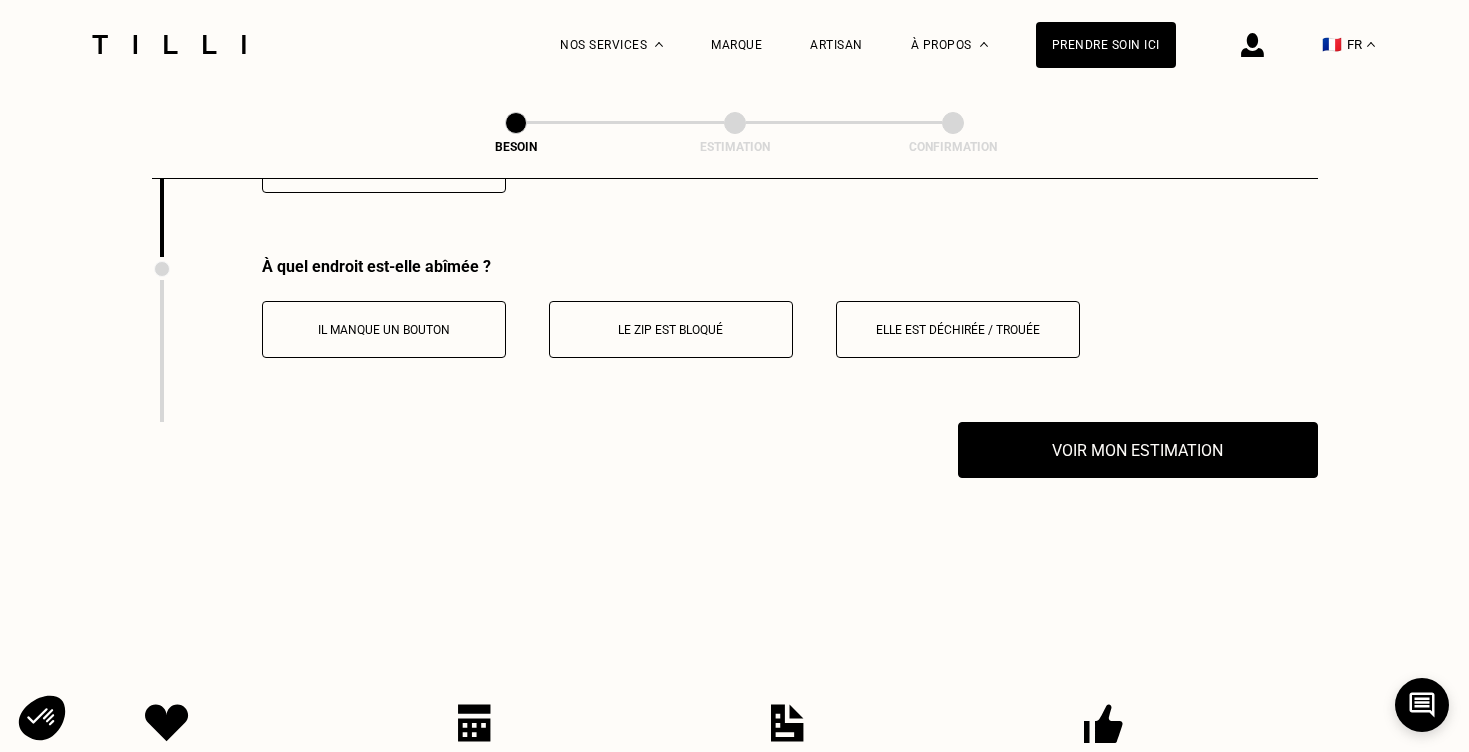 click on "Le zip est bloqué" at bounding box center [671, 329] 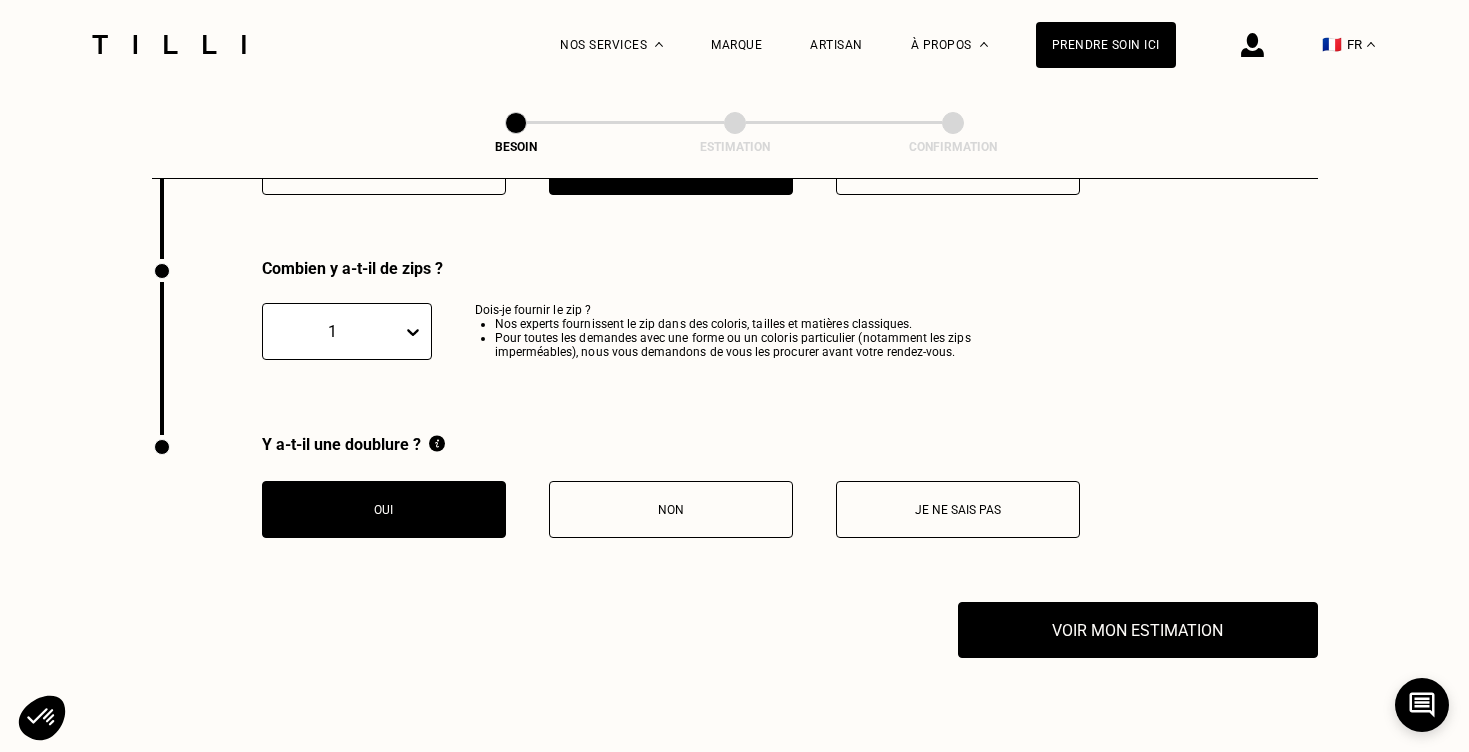scroll, scrollTop: 4408, scrollLeft: 0, axis: vertical 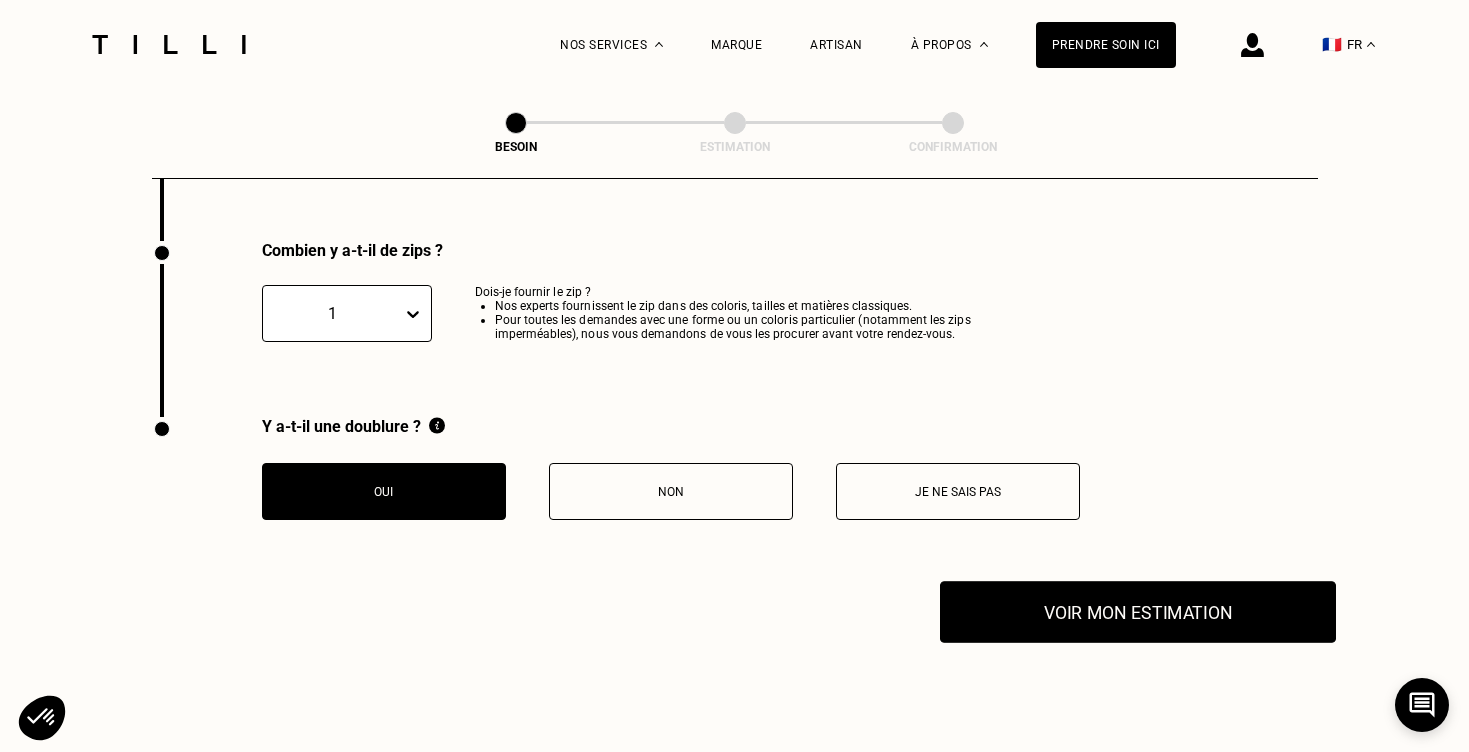 click on "Voir mon estimation" at bounding box center [1138, 612] 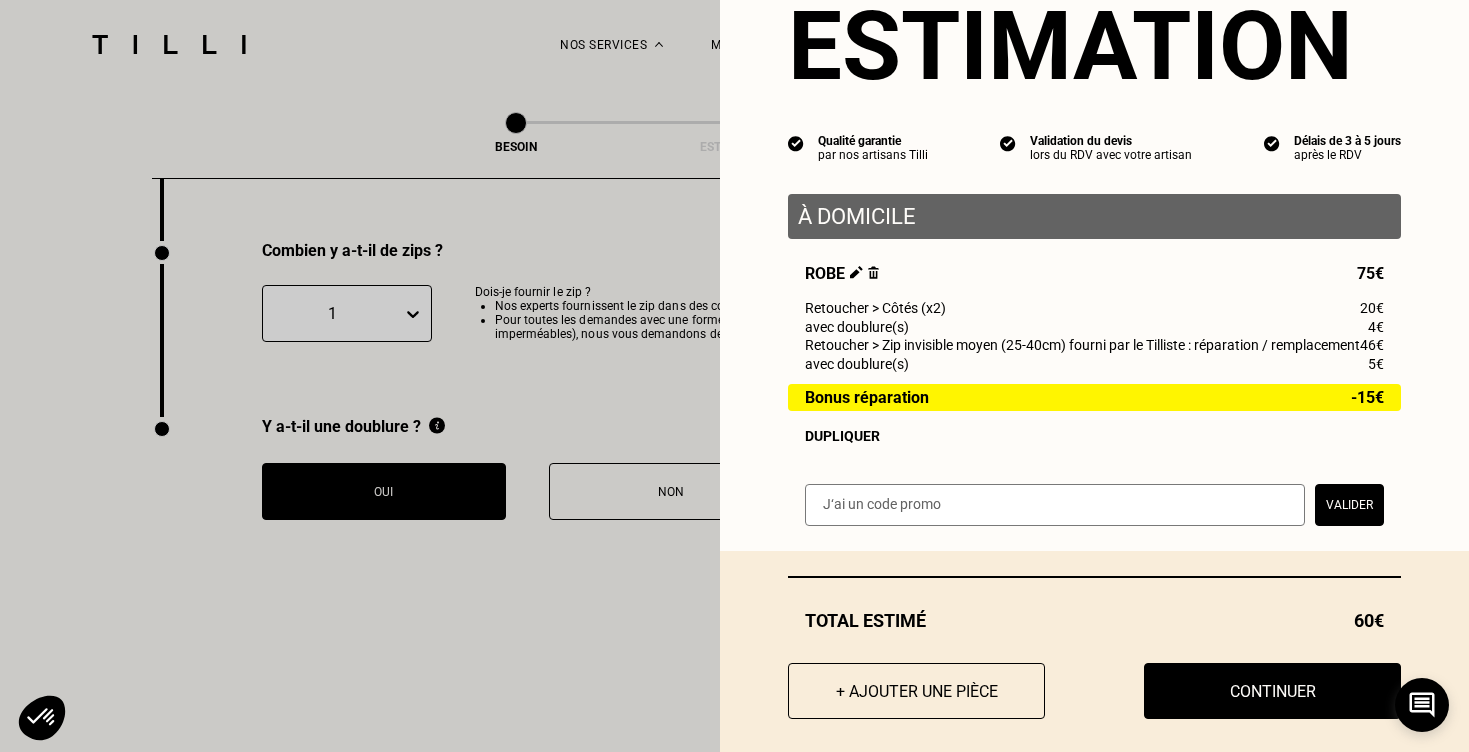scroll, scrollTop: 89, scrollLeft: 0, axis: vertical 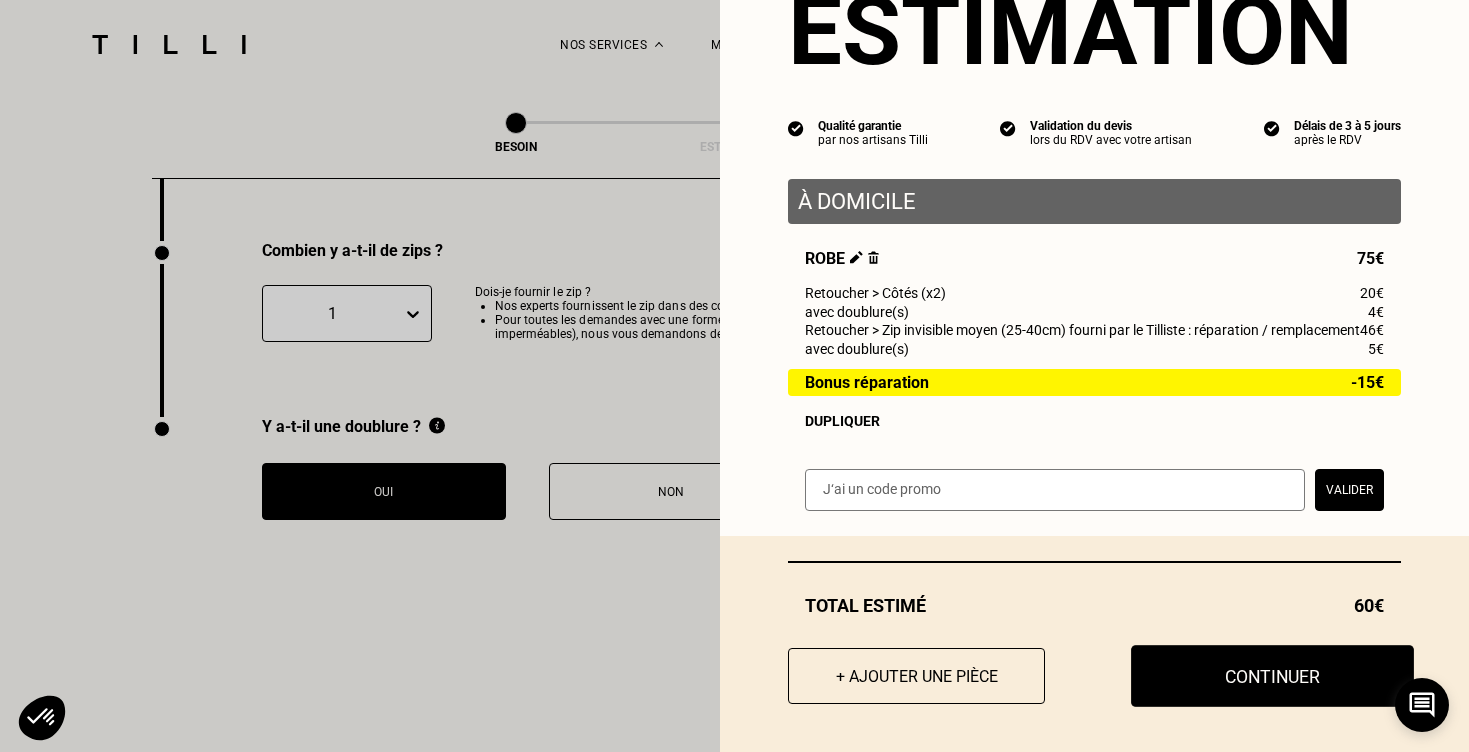 click on "Continuer" at bounding box center [1272, 676] 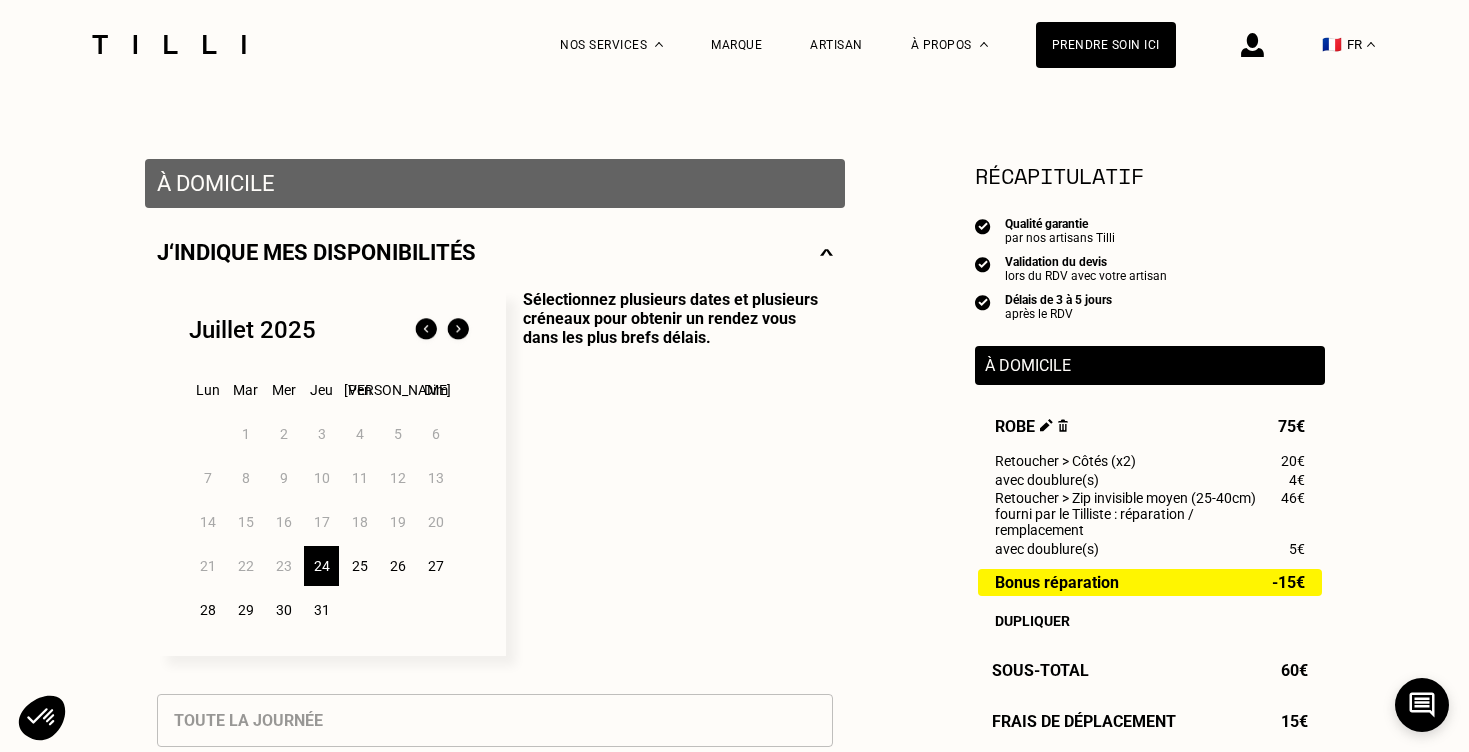 scroll, scrollTop: 325, scrollLeft: 0, axis: vertical 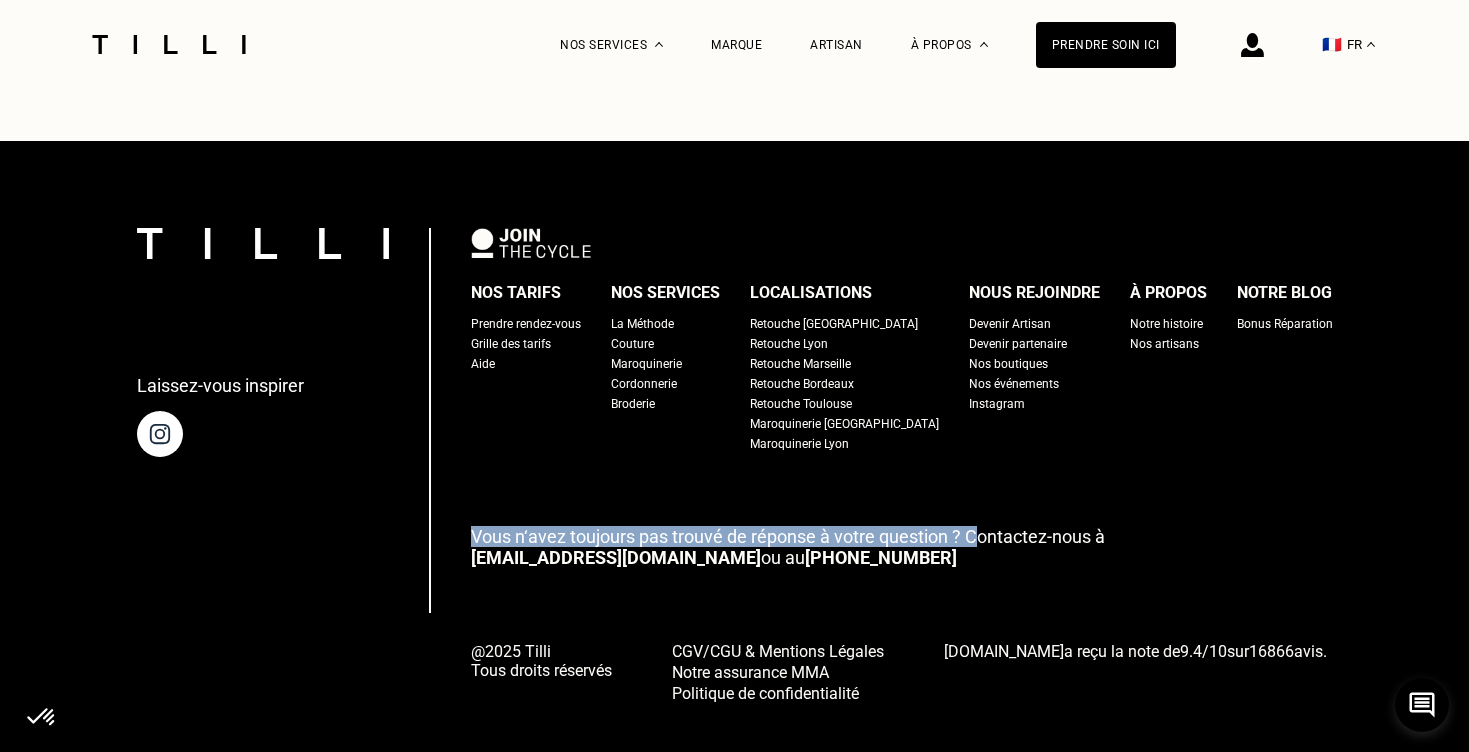 drag, startPoint x: 497, startPoint y: 503, endPoint x: 1002, endPoint y: 500, distance: 505.0089 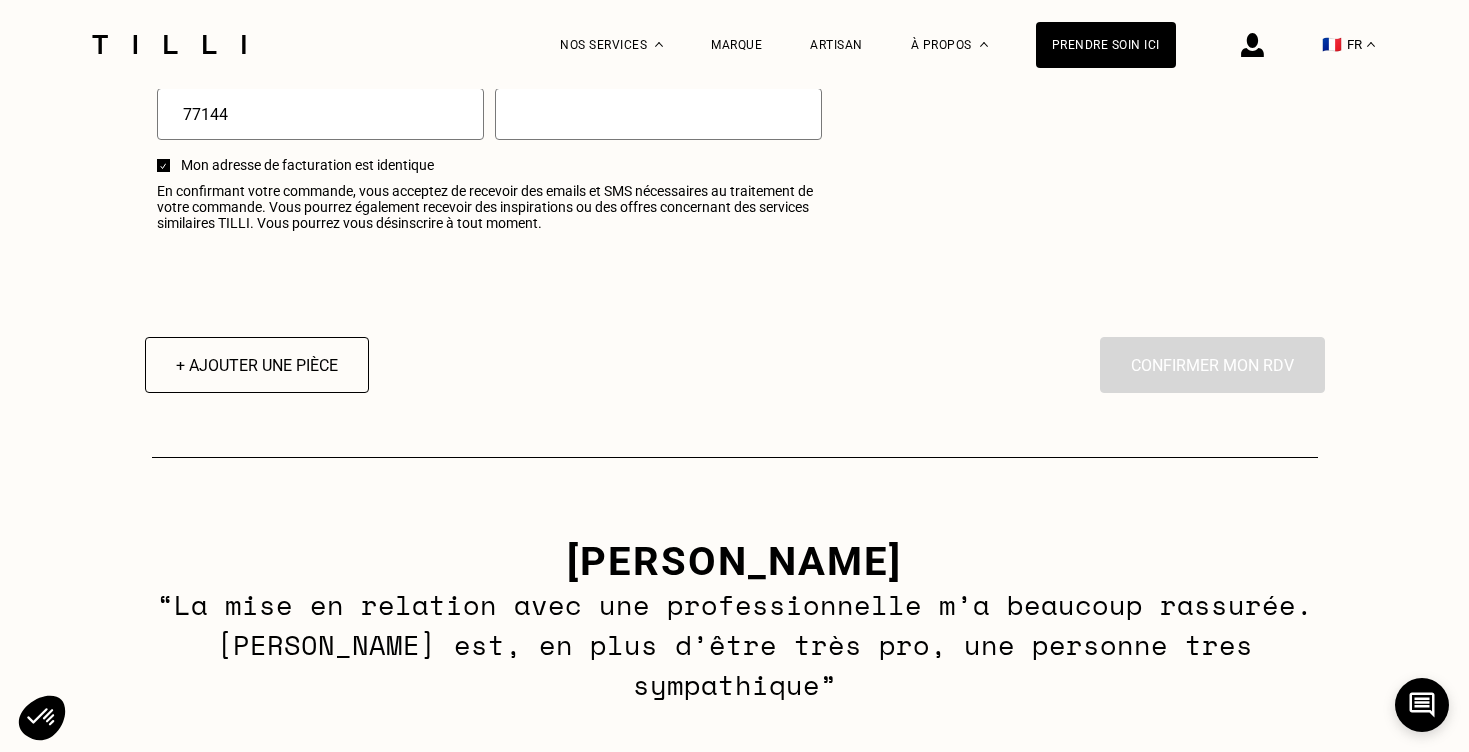 scroll, scrollTop: 2537, scrollLeft: 0, axis: vertical 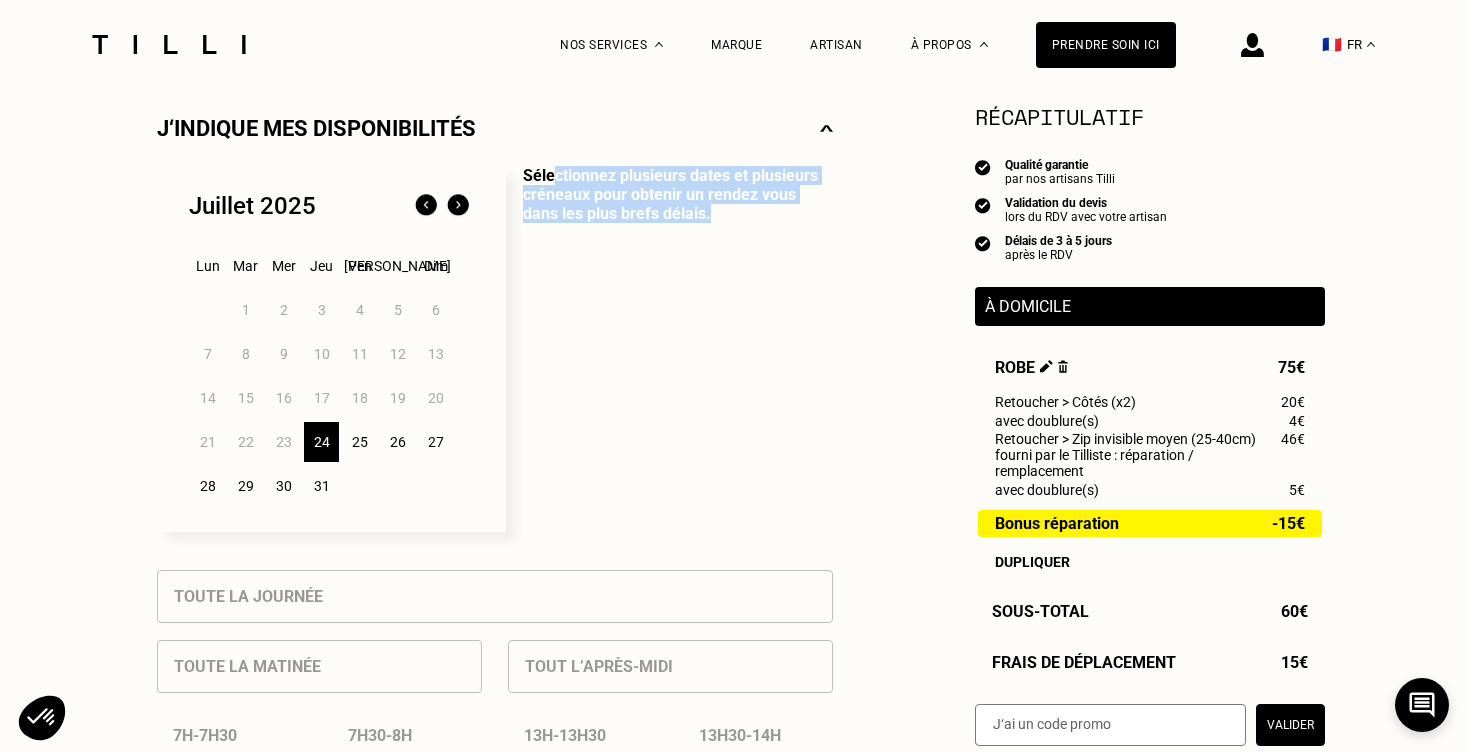 drag, startPoint x: 554, startPoint y: 175, endPoint x: 669, endPoint y: 216, distance: 122.09013 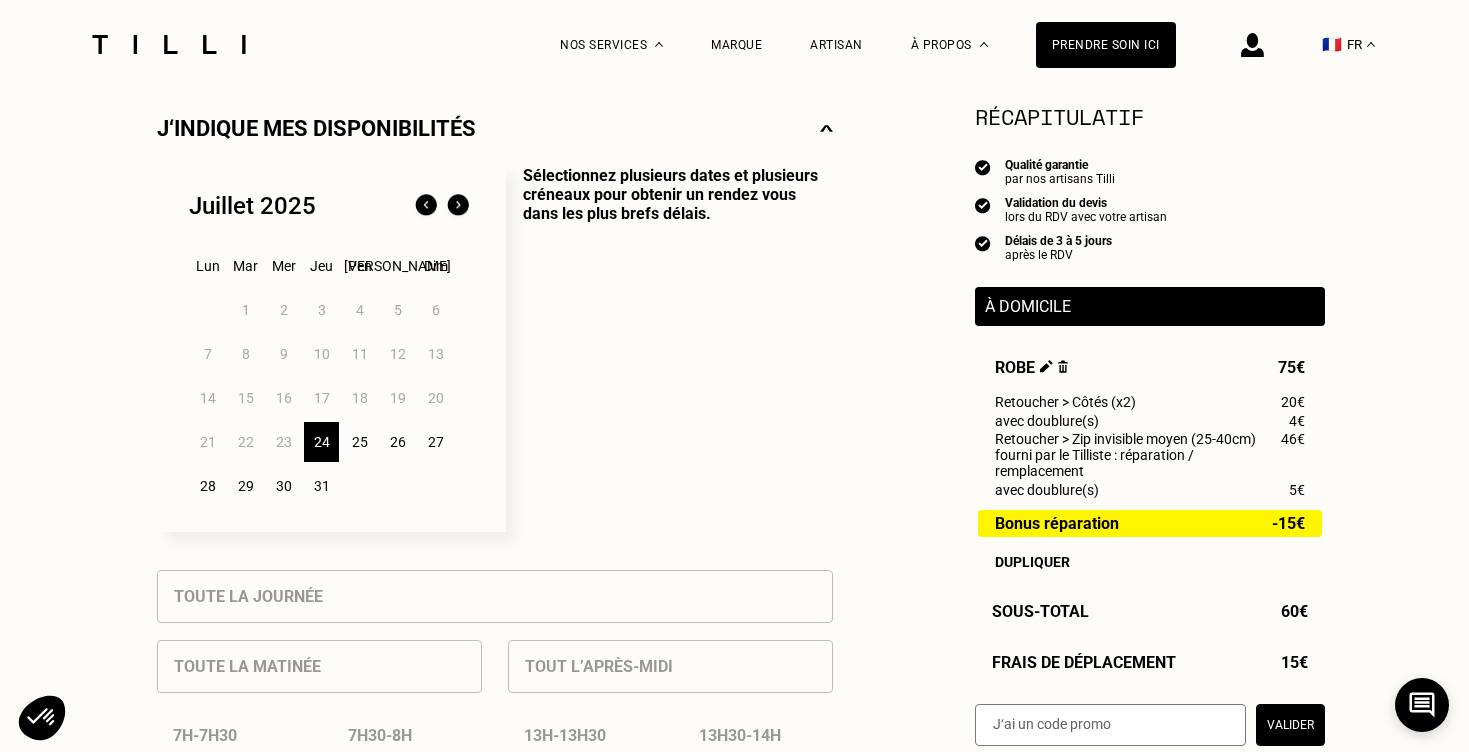 click on "Sélectionnez plusieurs dates et plusieurs créneaux pour obtenir un rendez vous dans les plus brefs délais." at bounding box center [669, 349] 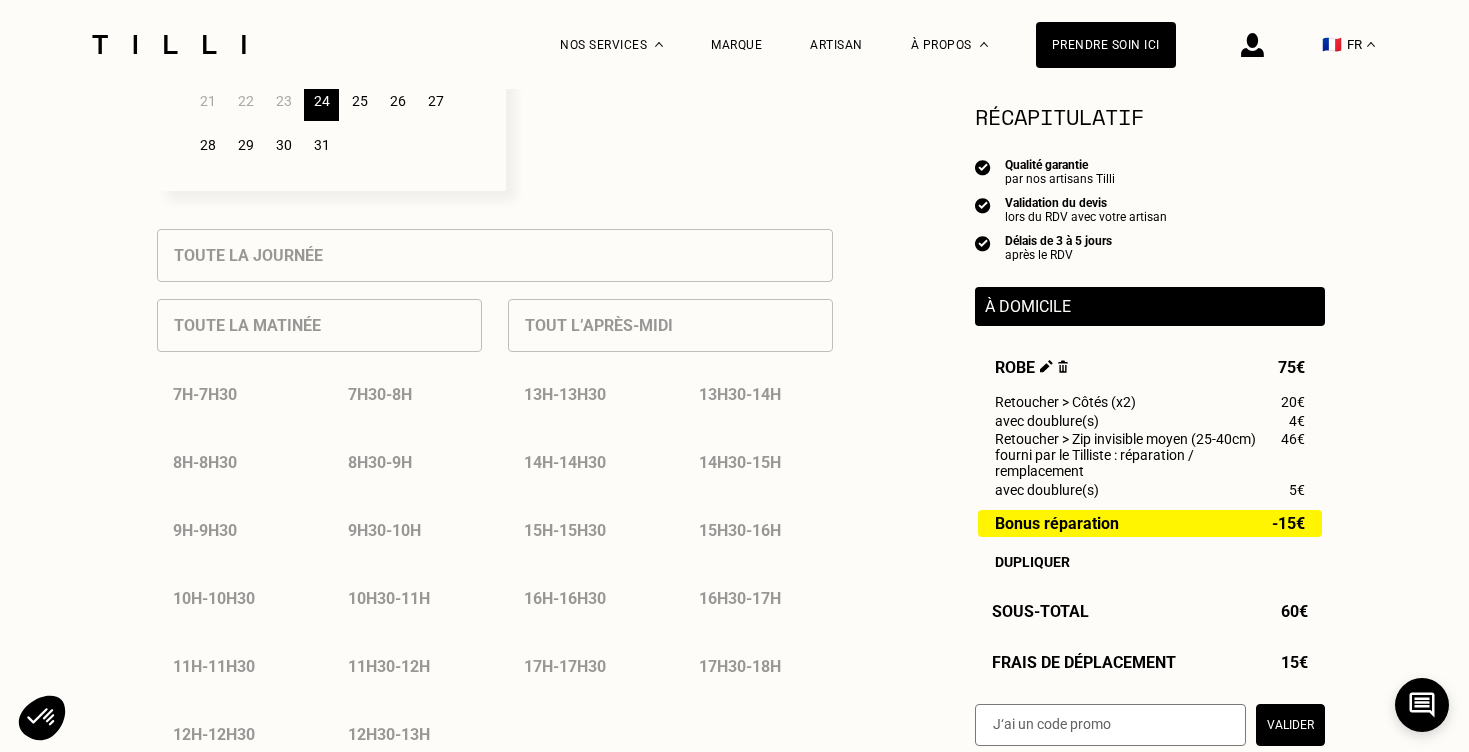 scroll, scrollTop: 807, scrollLeft: 0, axis: vertical 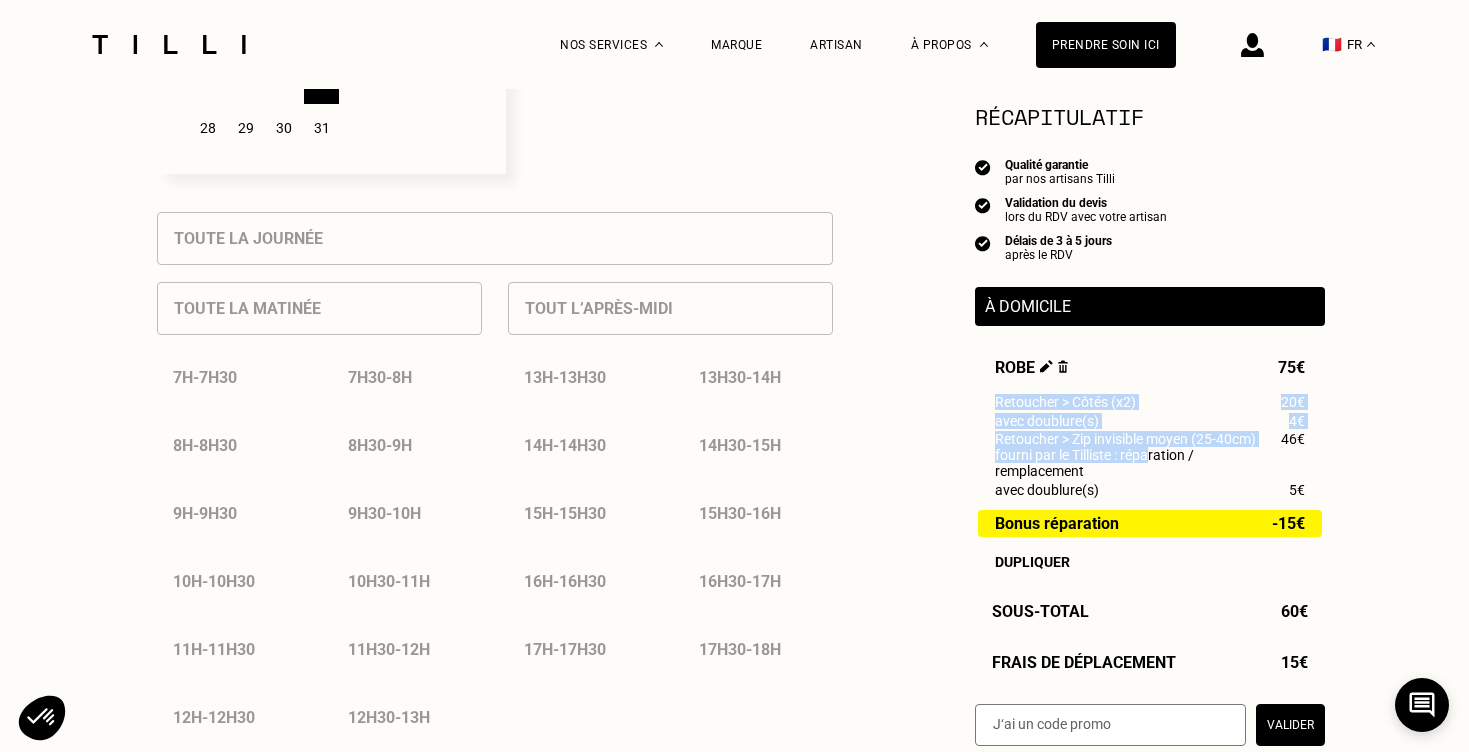 drag, startPoint x: 998, startPoint y: 399, endPoint x: 1151, endPoint y: 450, distance: 161.27615 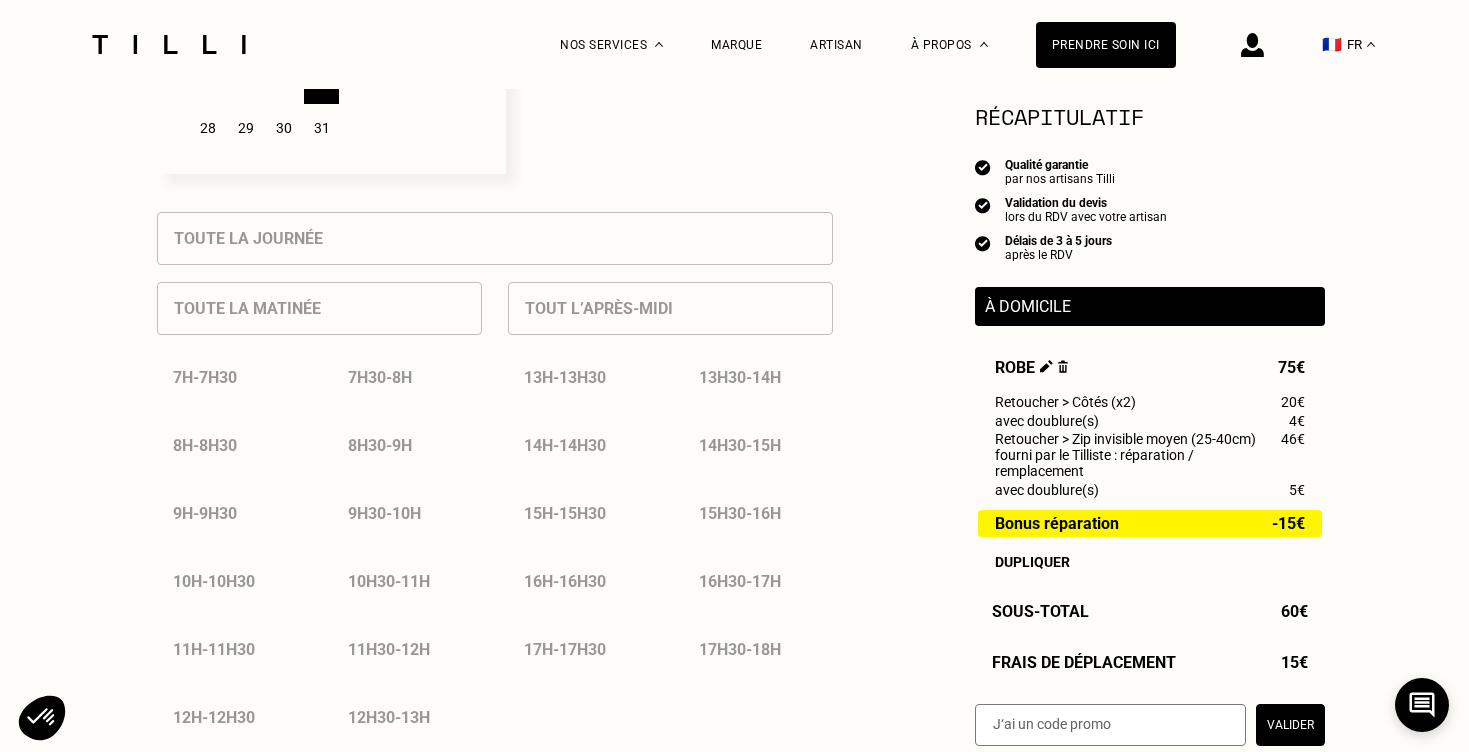click on "Besoin Estimation Confirmation Estimation Récapitulatif Qualité garantie par nos artisans Tilli Validation du devis lors du RDV avec votre artisan Délais de 3 à 5 jours après le RDV À domicile Robe 75€ Retoucher > Côtés (x2) 20€ avec doublure(s) 4€ Retoucher > Zip invisible moyen (25-40cm) fourni par le Tilliste : réparation / remplacement 46€ avec doublure(s) 5€ Bonus réparation -15€ Dupliquer Sous-Total   60€ Frais de déplacement   15€ Valider Total estimé 75€ À domicile J‘indique mes disponibilités [DATE] Lun Mar Mer Jeu Ven Sam Dim 1 2 3 4 5 6 7 8 9 10 11 12 13 14 15 16 17 18 19 20 21 22 23 24 25 26 27 28 29 30 31 Sélectionnez plusieurs dates et plusieurs créneaux pour obtenir un rendez vous dans les plus brefs délais. Toute la journée Toute la matinée 7h  -  7h30 7h30  -  8h 8h  -  8h30 8h30  -  9h 9h  -  9h30 9h30  -  10h 10h  -  10h30 10h30  -  11h 11h  -  11h30 11h30  -  12h 12h  -  12h30 12h30  -  13h Tout l’après-midi 13h  -  13h30 13h30  -  14h 14h *" at bounding box center [734, 922] 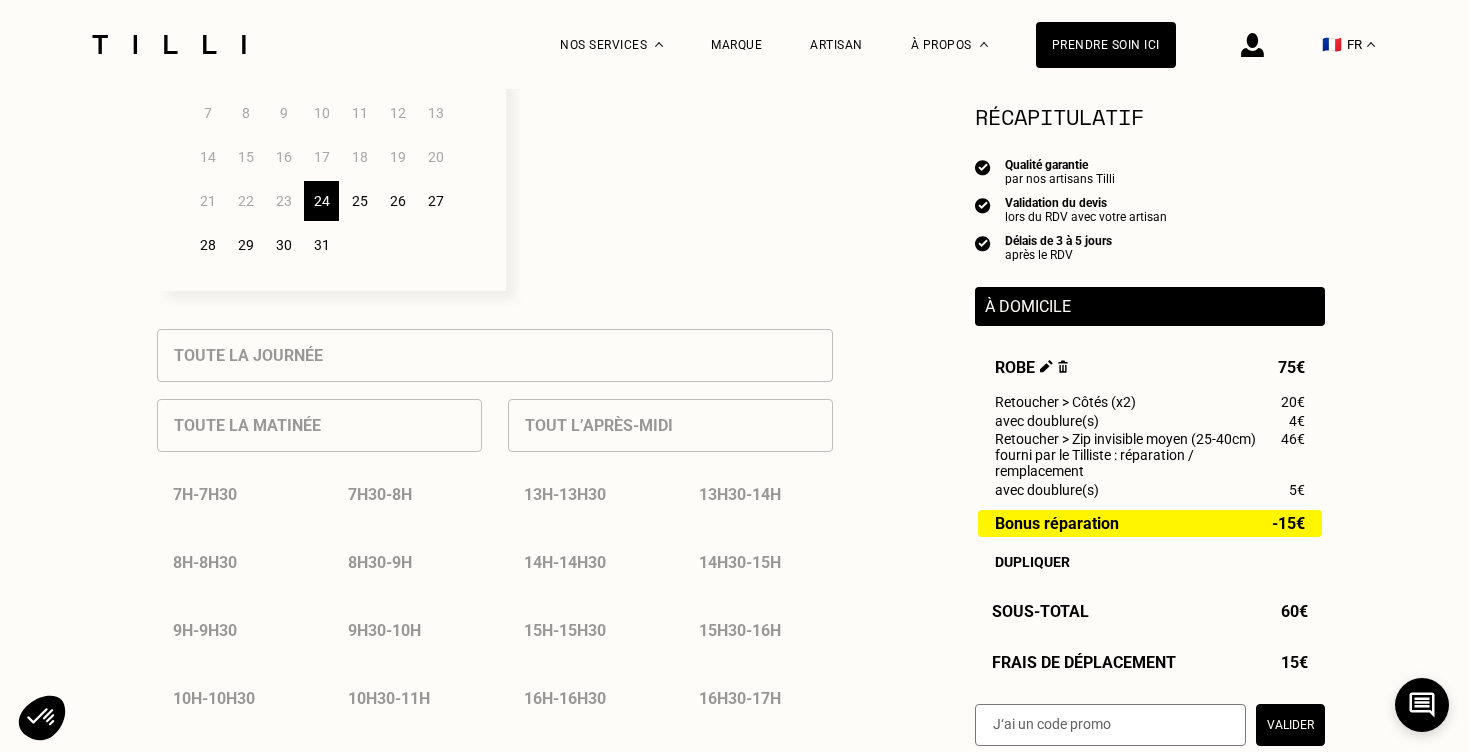 scroll, scrollTop: 516, scrollLeft: 0, axis: vertical 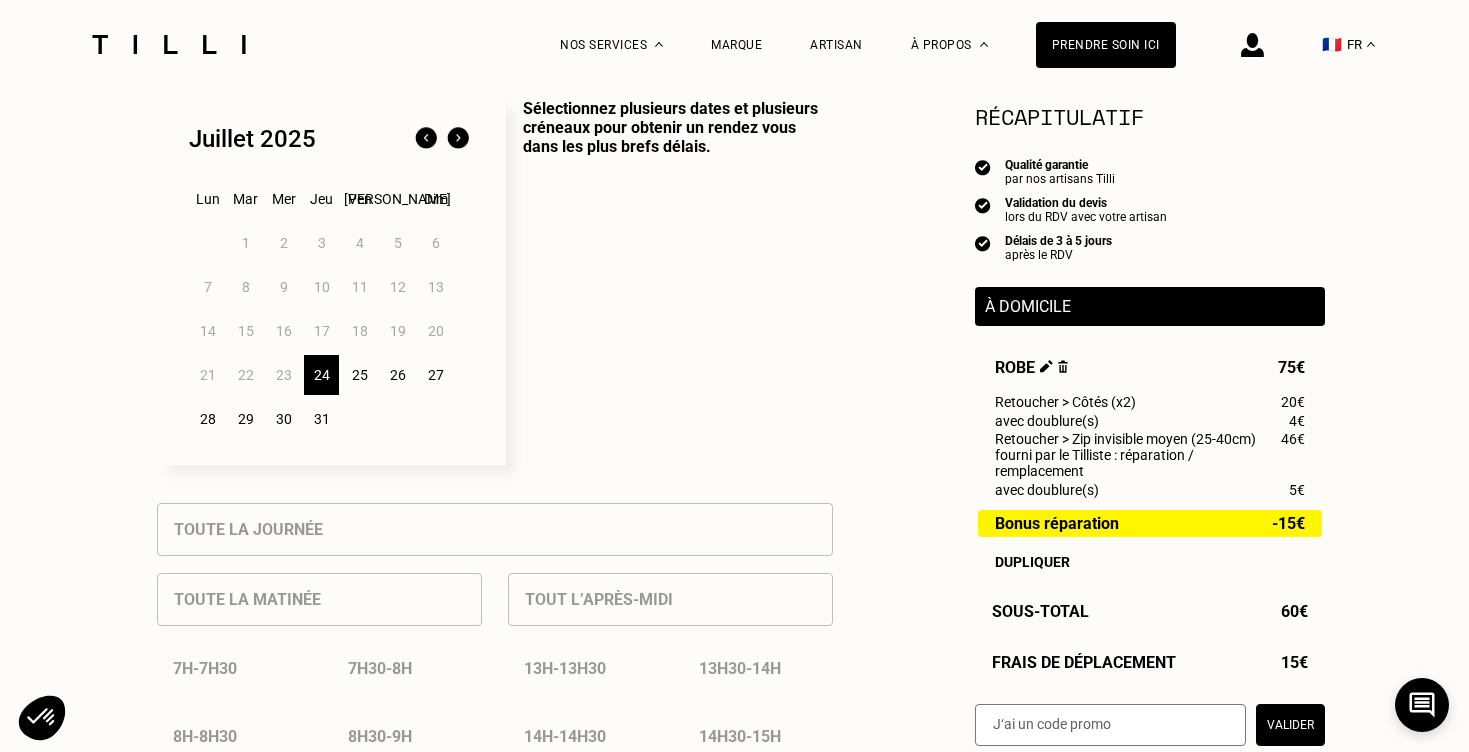 click at bounding box center (169, 44) 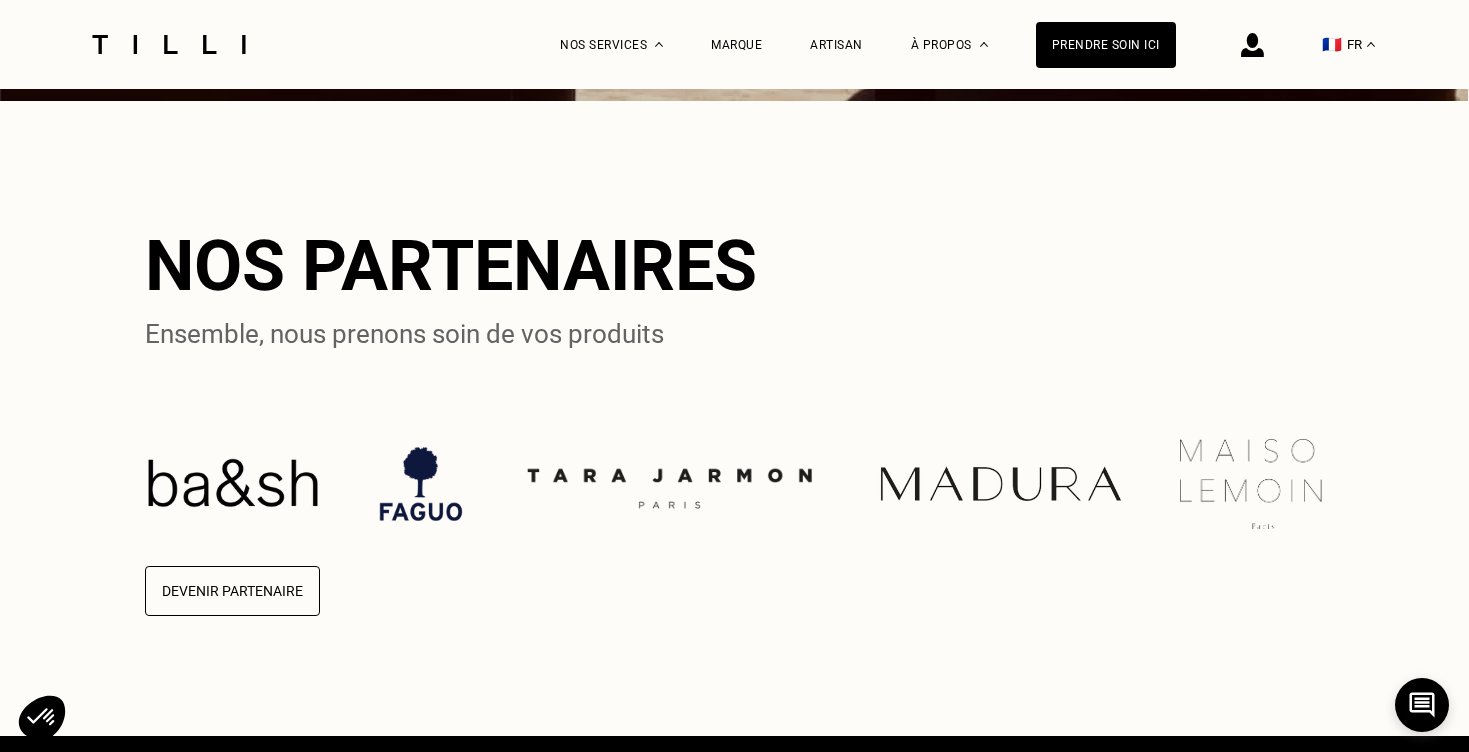 scroll, scrollTop: 4435, scrollLeft: 0, axis: vertical 